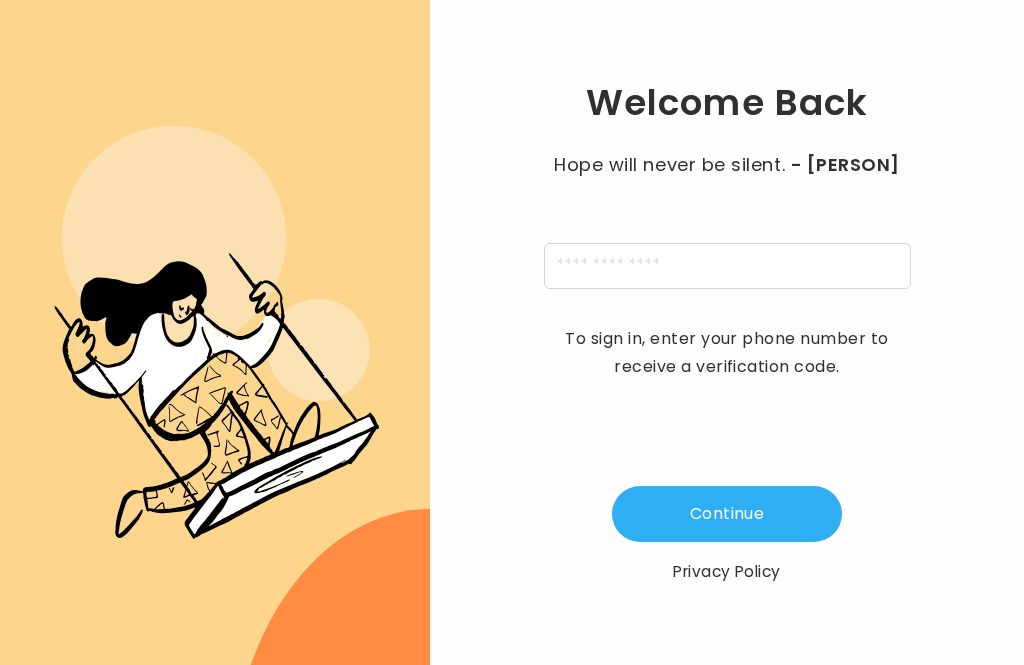 scroll, scrollTop: 0, scrollLeft: 0, axis: both 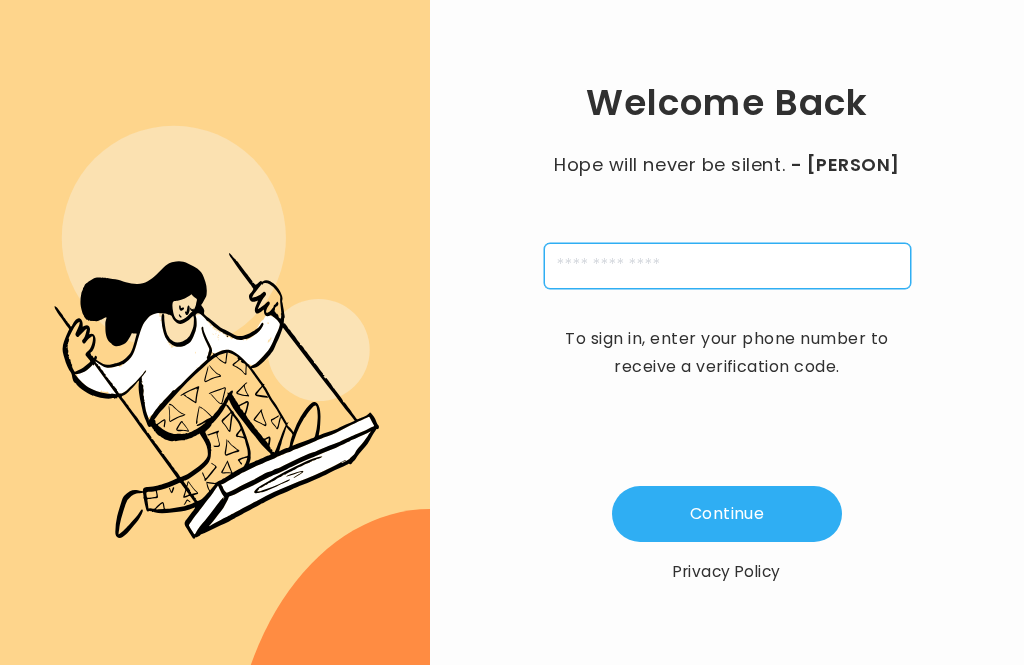 click at bounding box center (727, 266) 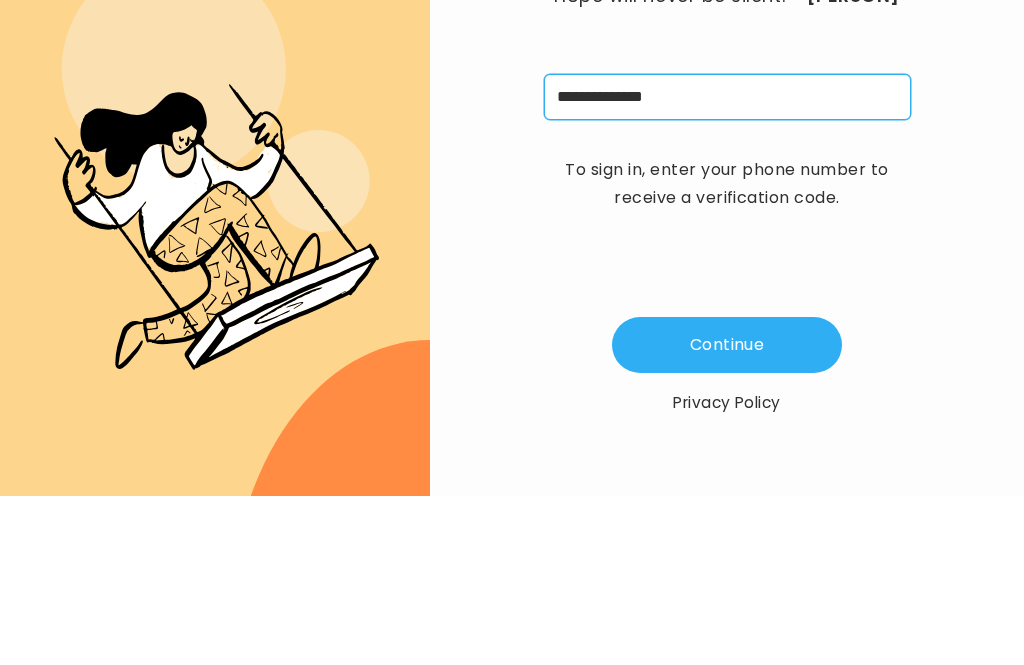 type on "**********" 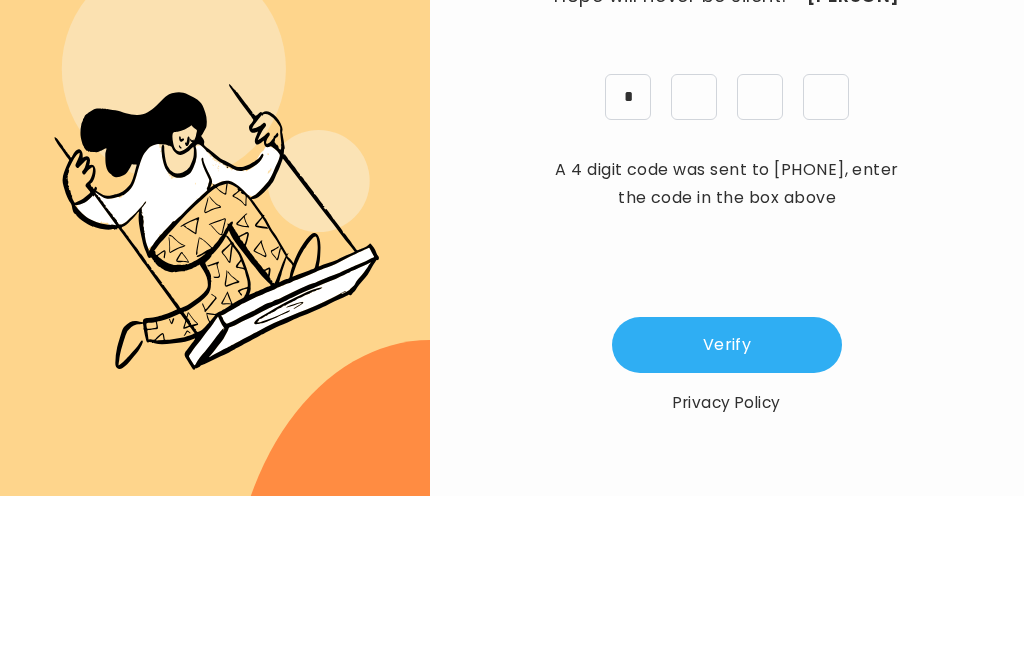 type on "*" 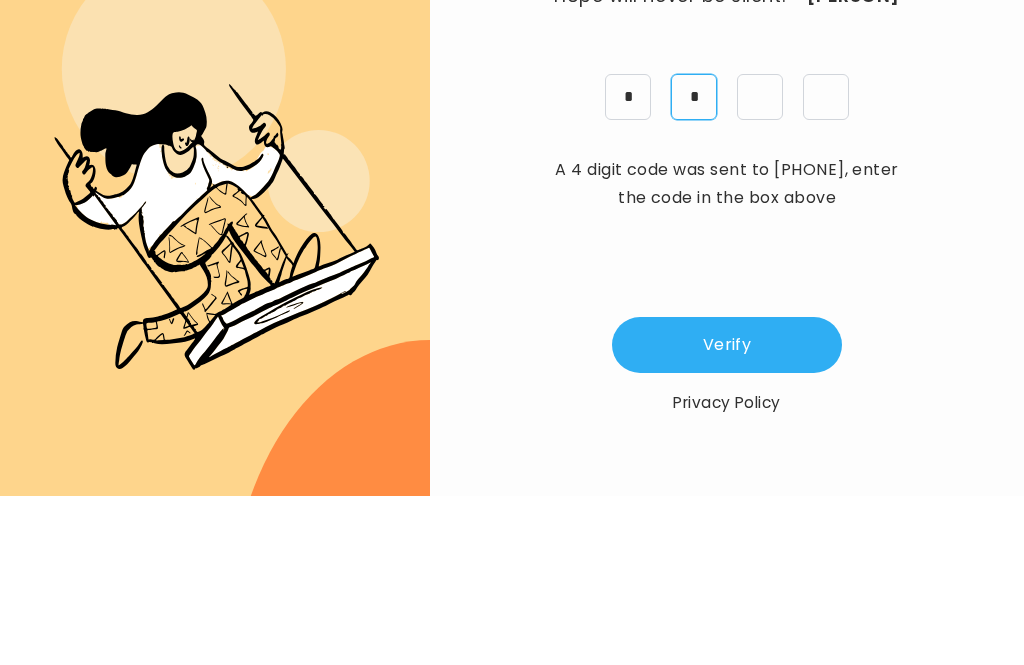 type on "*" 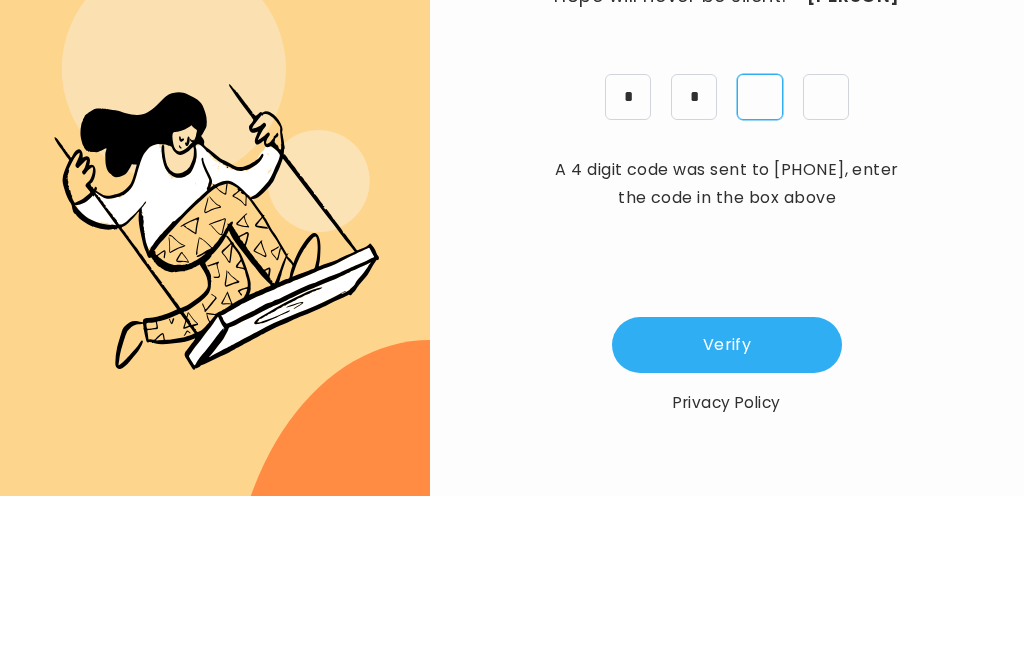 type on "*" 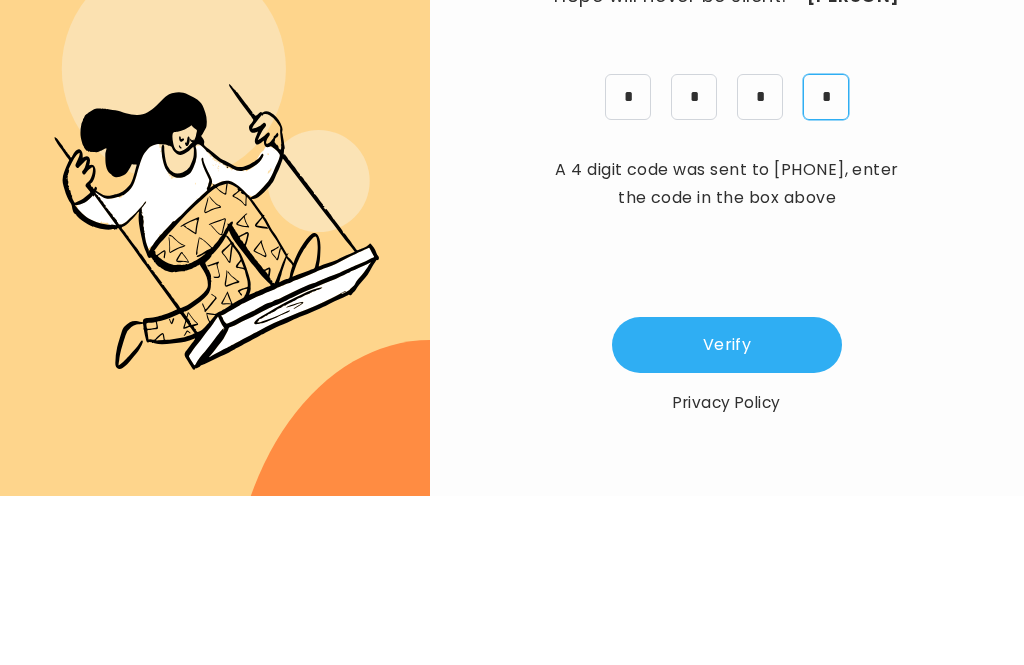 type on "*" 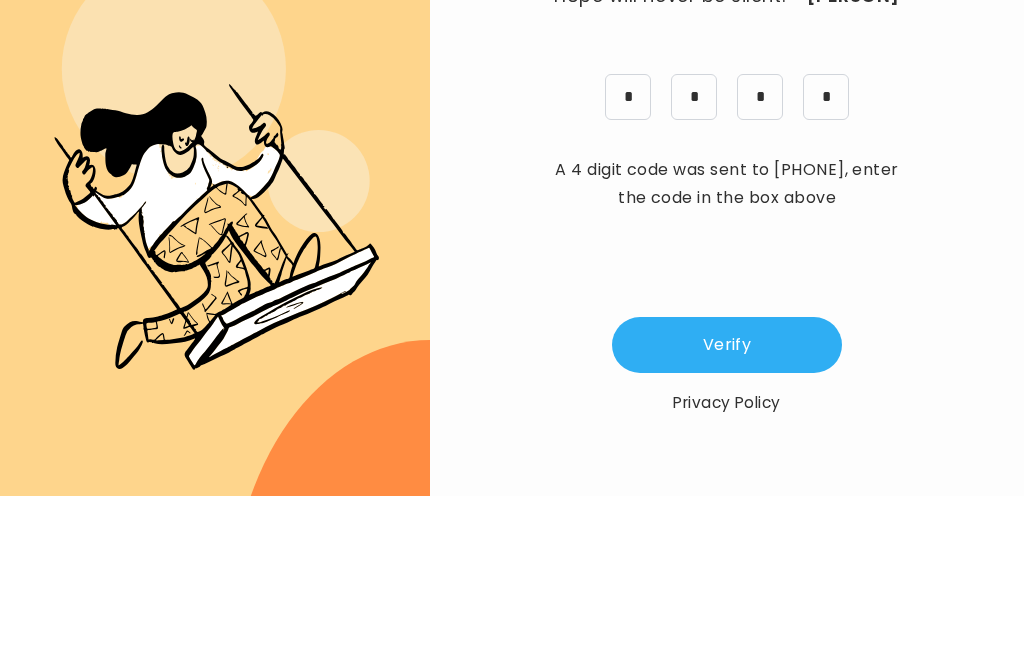 scroll, scrollTop: 64, scrollLeft: 0, axis: vertical 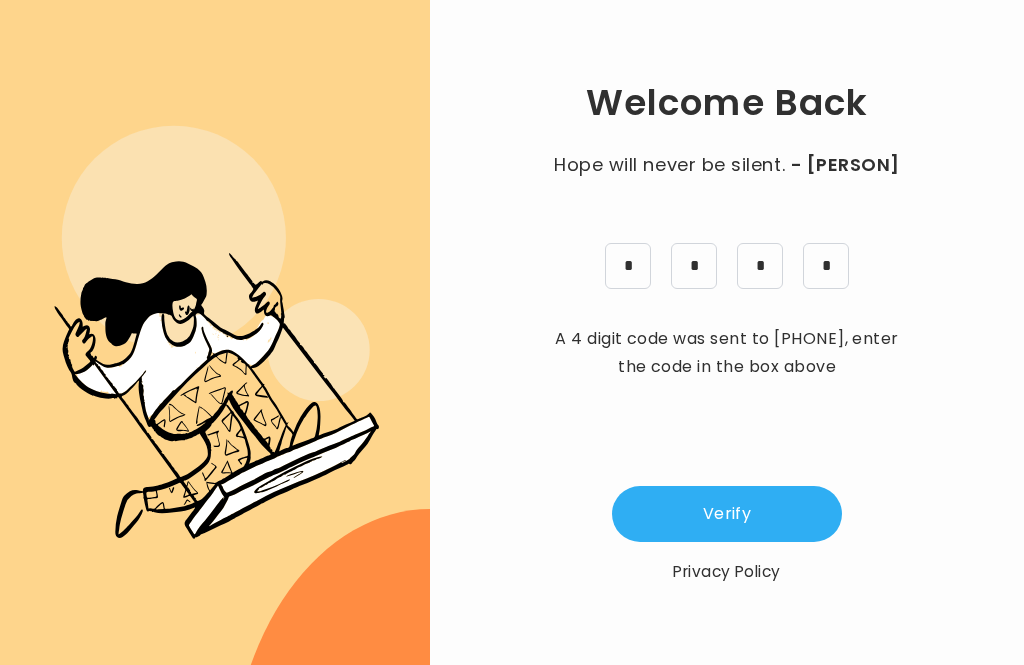 click on "Verify" at bounding box center (727, 514) 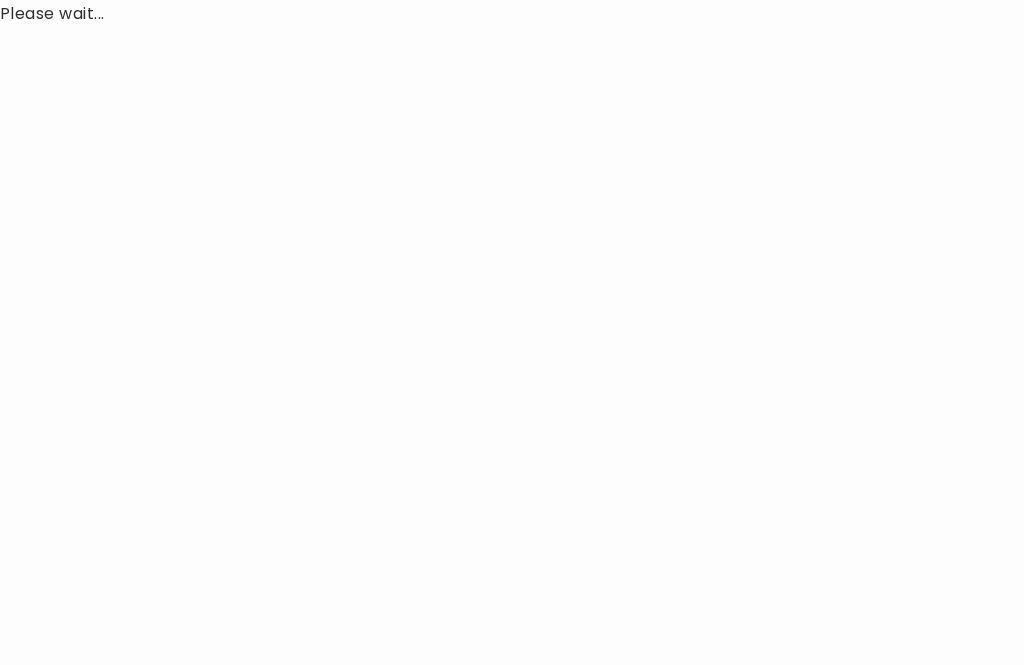 scroll, scrollTop: 0, scrollLeft: 0, axis: both 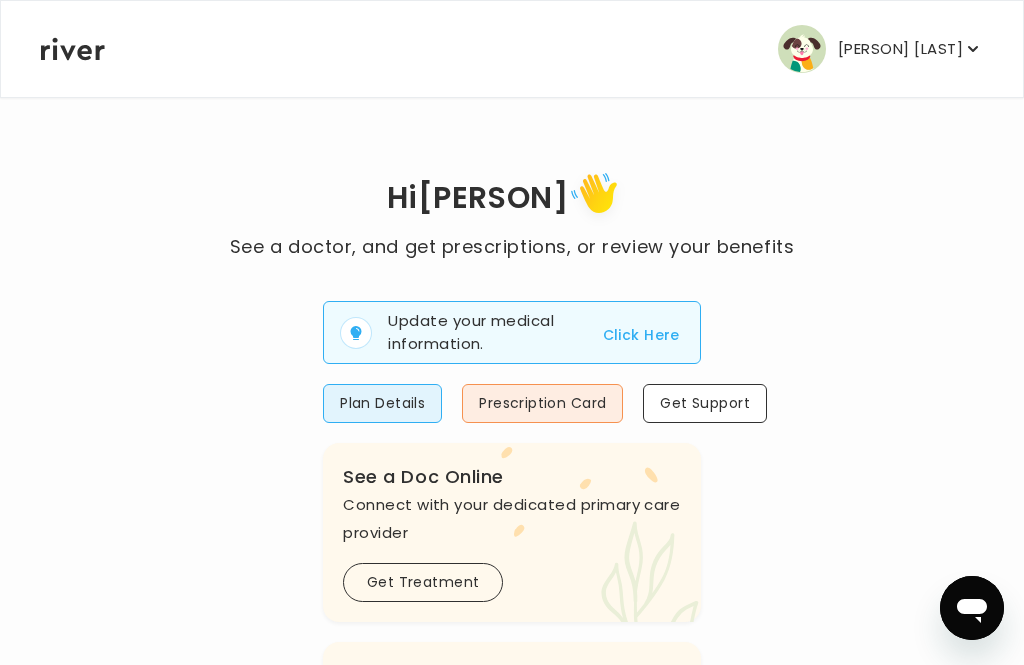 click 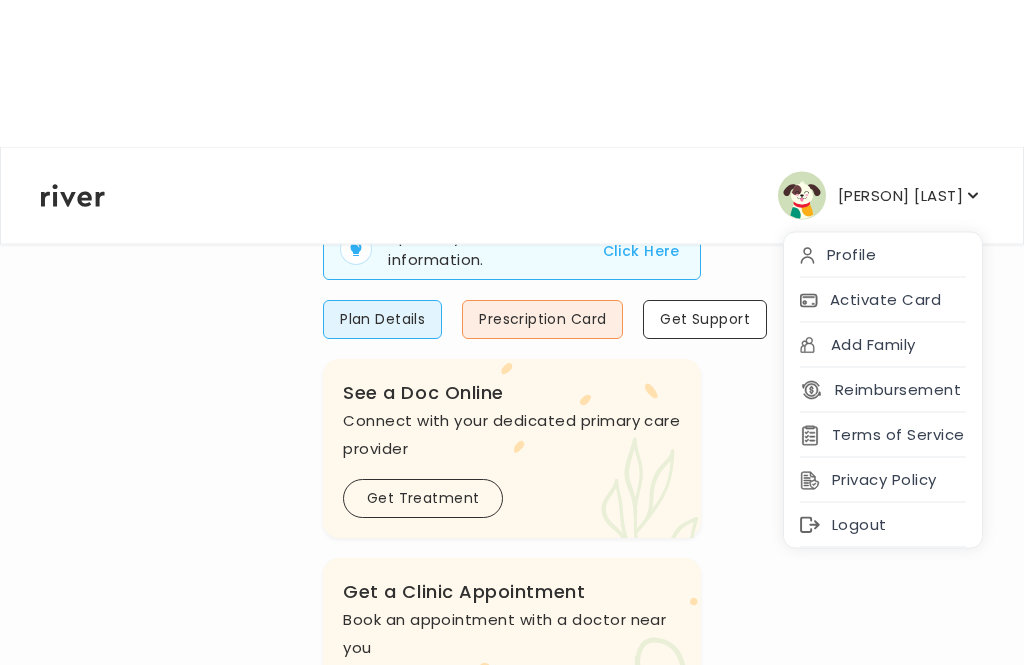 scroll, scrollTop: 0, scrollLeft: 0, axis: both 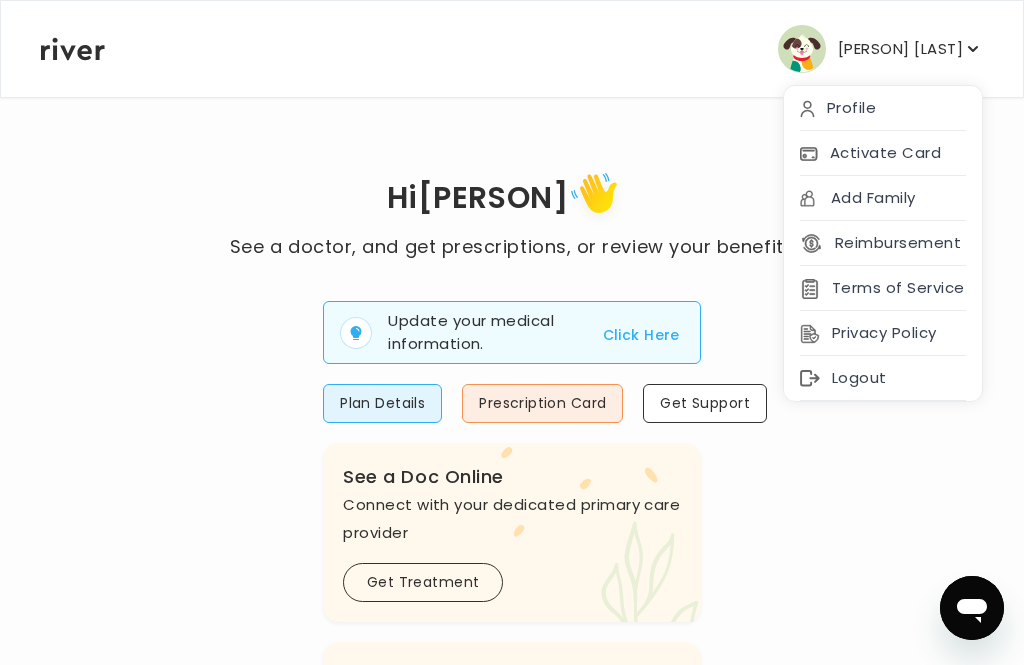click on "Hi  [PERSON] See a doctor, and get prescriptions, or review your benefits Update your medical information. Click Here Plan Details Prescription Card Get Support
.cls-1 {
fill: #ffe0ae;
}
.cls-2 {
fill: #eaefd8;
}
River Health Legacy ACTIVE Employer Sponsored: Cracker Barrel and Maple Street Biscuit Company
.cls-see {
fill: #eaefd8;
}
.cls-see-doctor {
fill: #ffe0ae;
}
See a Doc Online Connect with your dedicated primary care provider Get Treatment
.cls-clinic {
fill: #eaefd8;
}
.cls-clinic-appt {
fill: #ffe0ae;
}
Get a Clinic Appointment Book an appointment with a doctor near you Schedule Visit
.cls-1 {
fill: #ffe0ae;
}
Behavioral Health Get help with anxiety, depression, and more Get Started .cls-1{fill:#ffe0ae} Get a Prescription Refill Request a refill for current medications Get Prescription Your Health History" at bounding box center (512, 764) 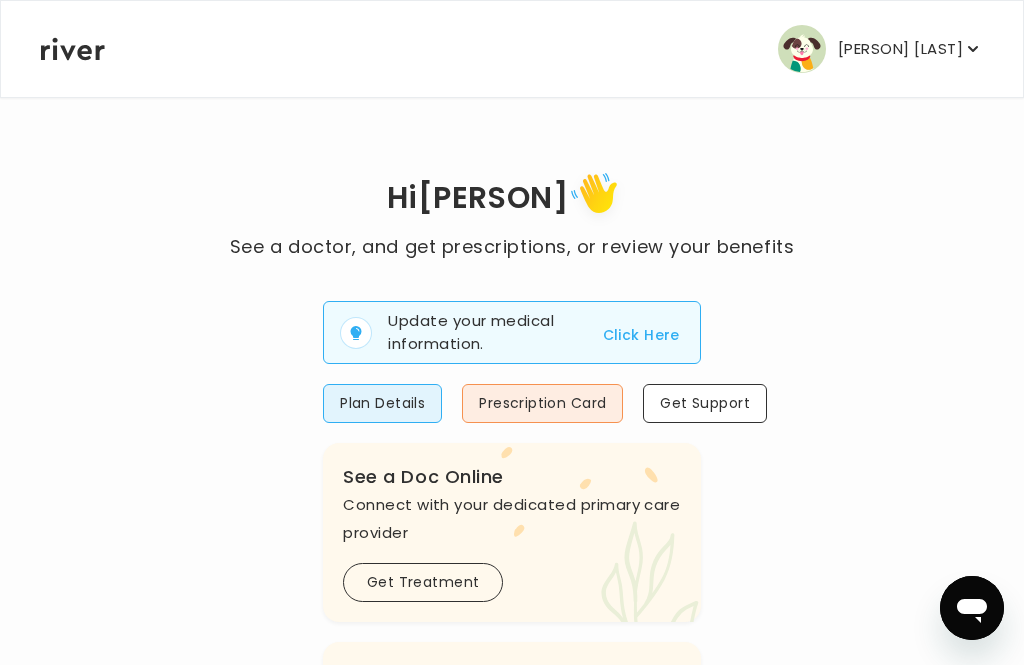 click 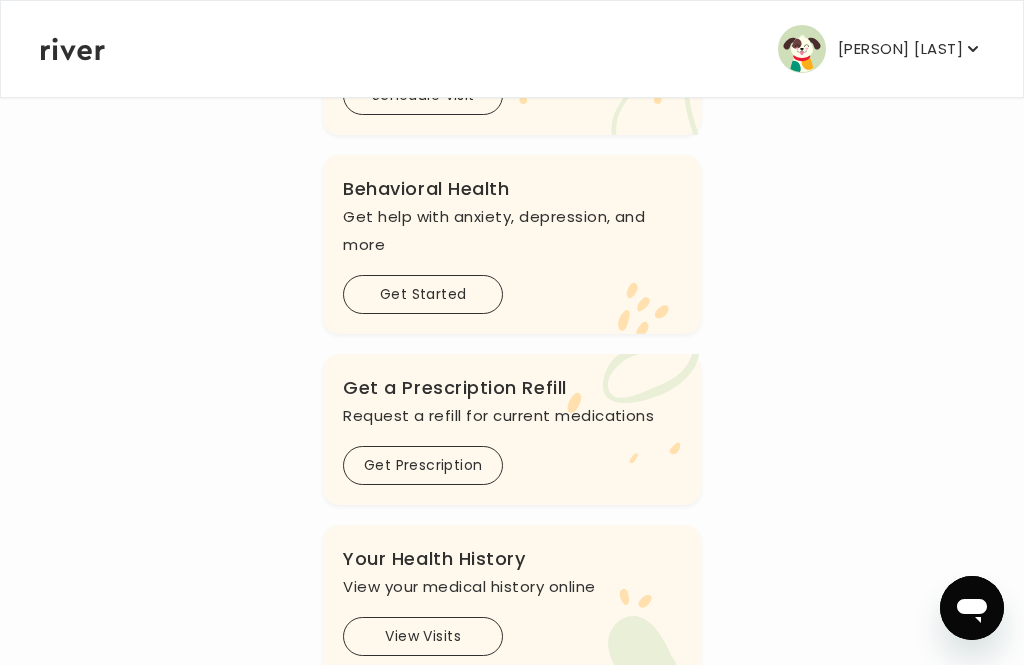 scroll, scrollTop: 685, scrollLeft: 0, axis: vertical 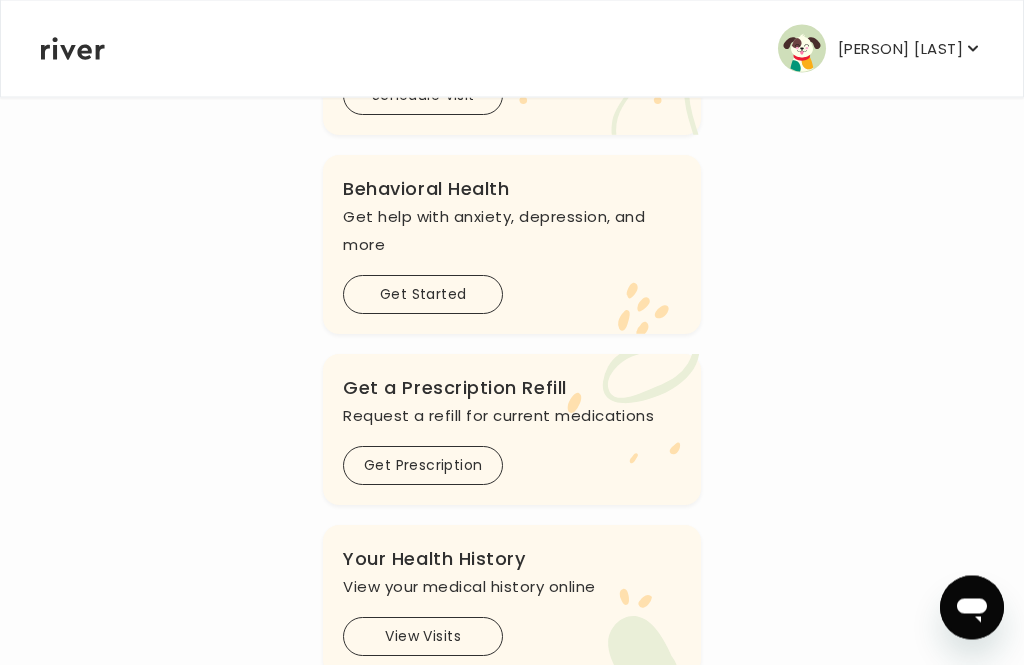click on "View Visits" at bounding box center [423, 637] 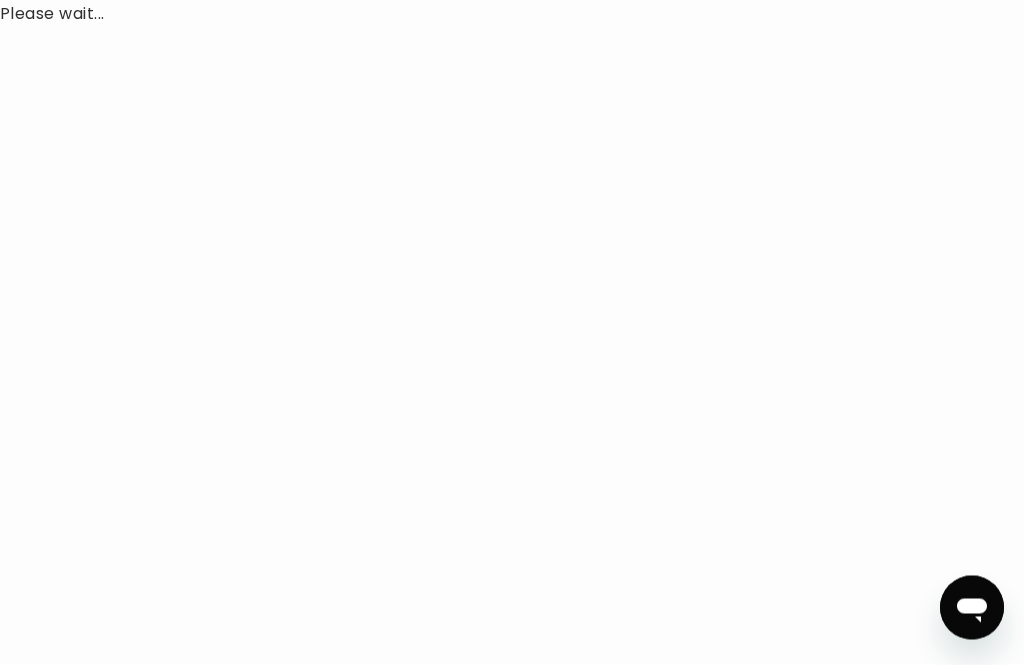 scroll, scrollTop: 0, scrollLeft: 0, axis: both 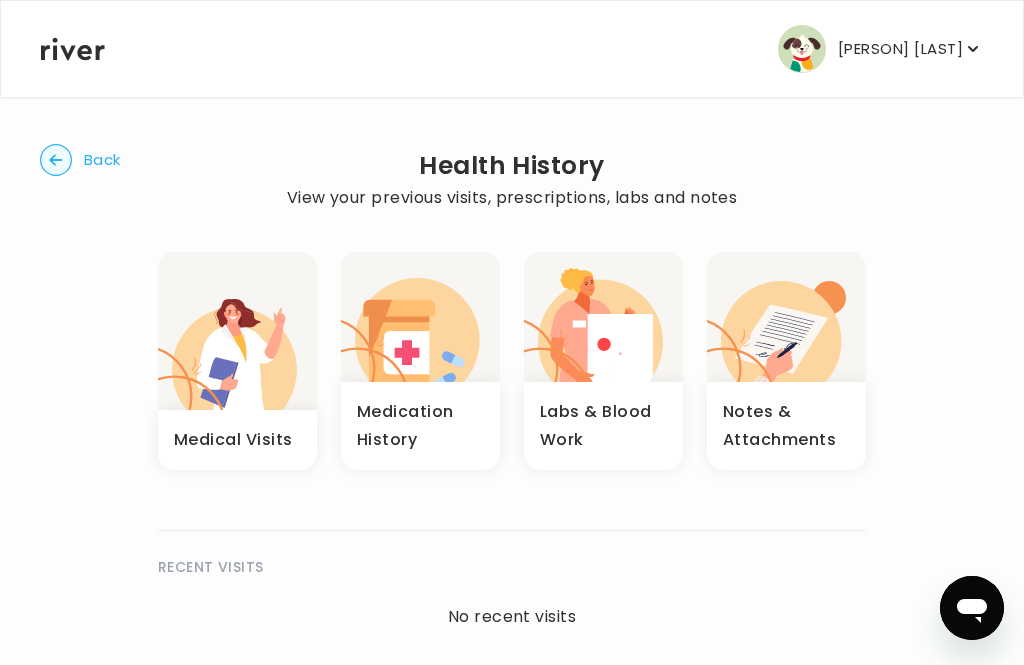 click on "Medical Visits" at bounding box center (233, 440) 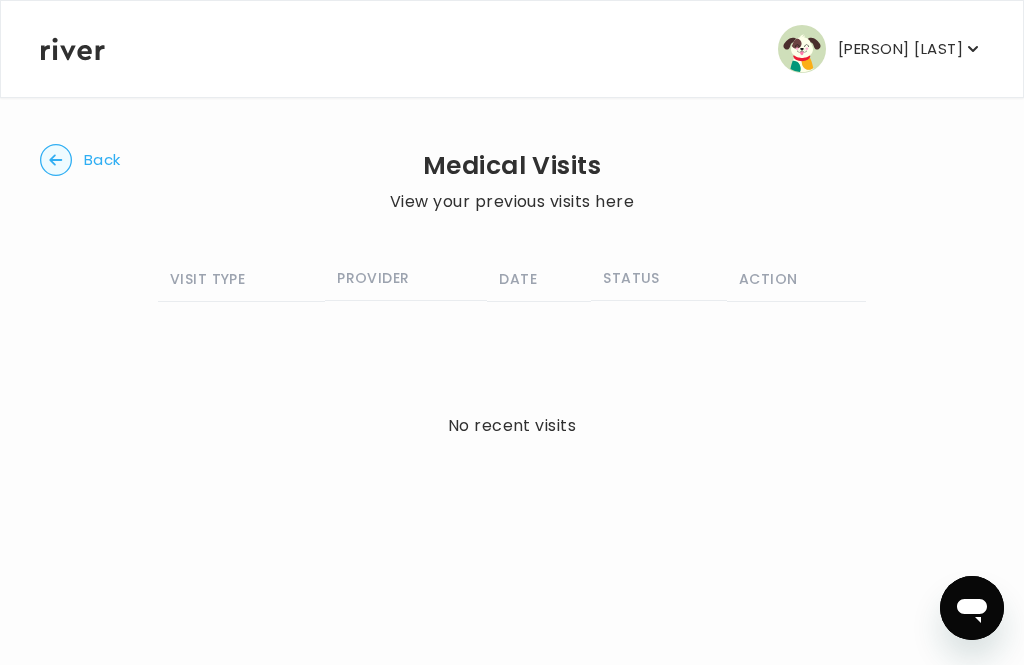 click on "PROVIDER" at bounding box center (406, 278) 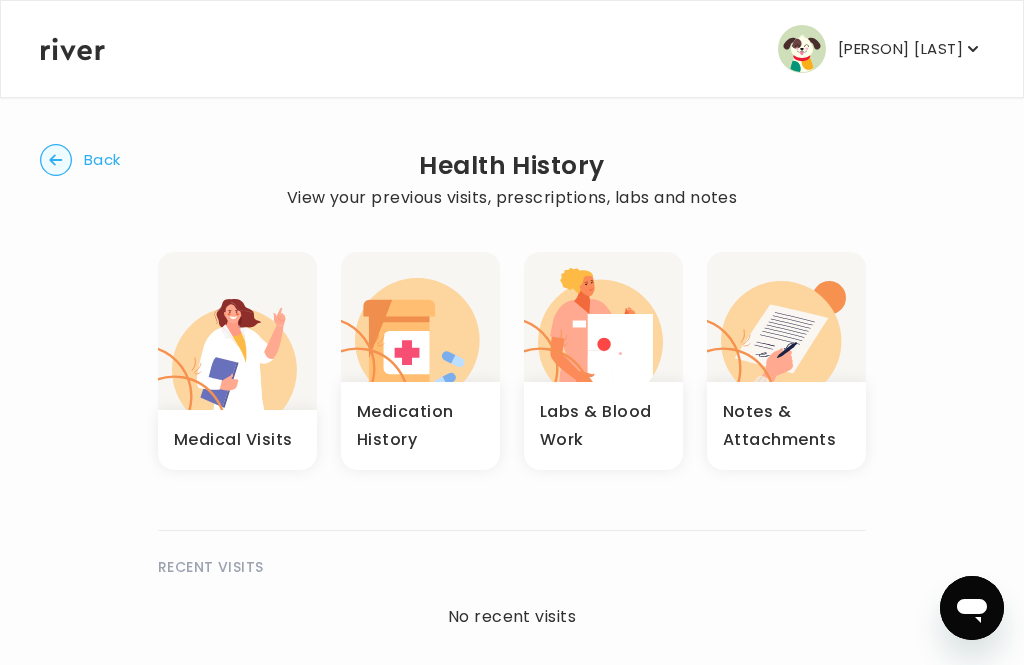 click on "Medication History" at bounding box center [420, 426] 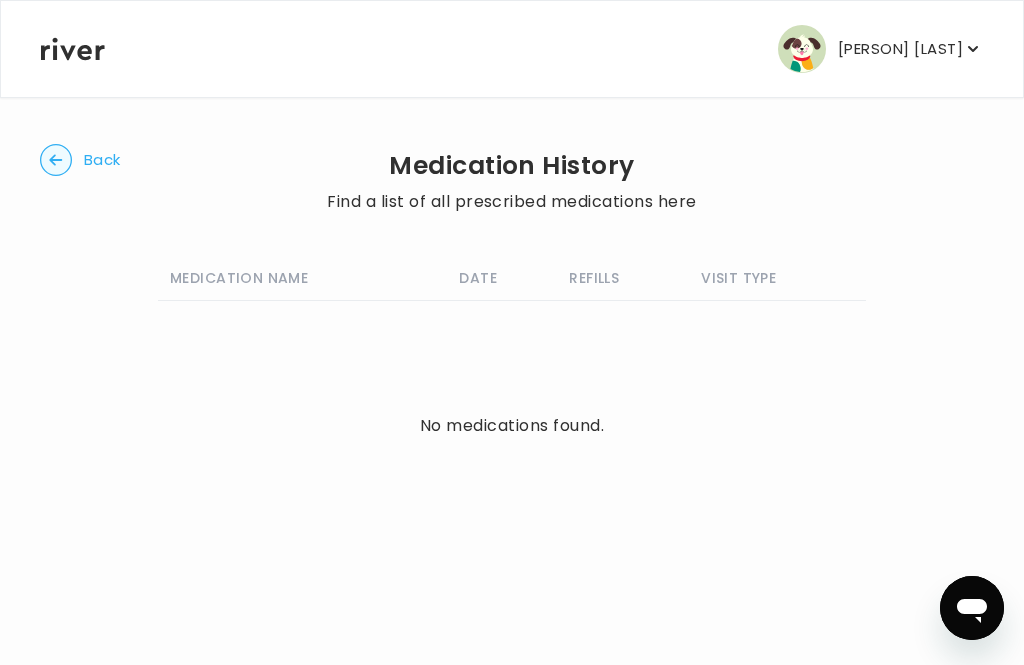 click 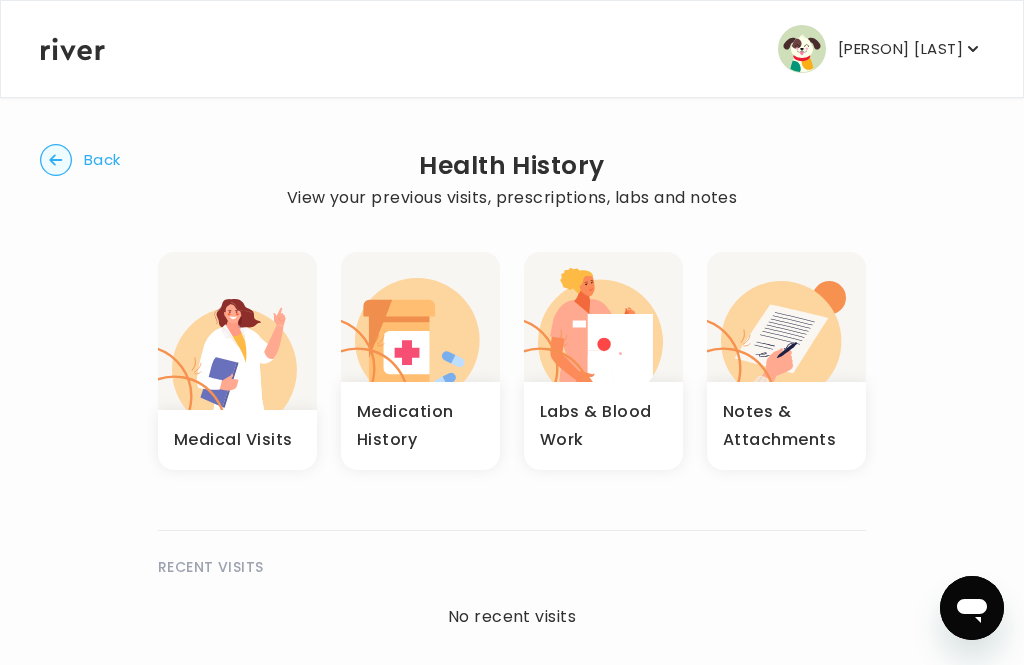 click on "Labs & Blood Work" at bounding box center (603, 426) 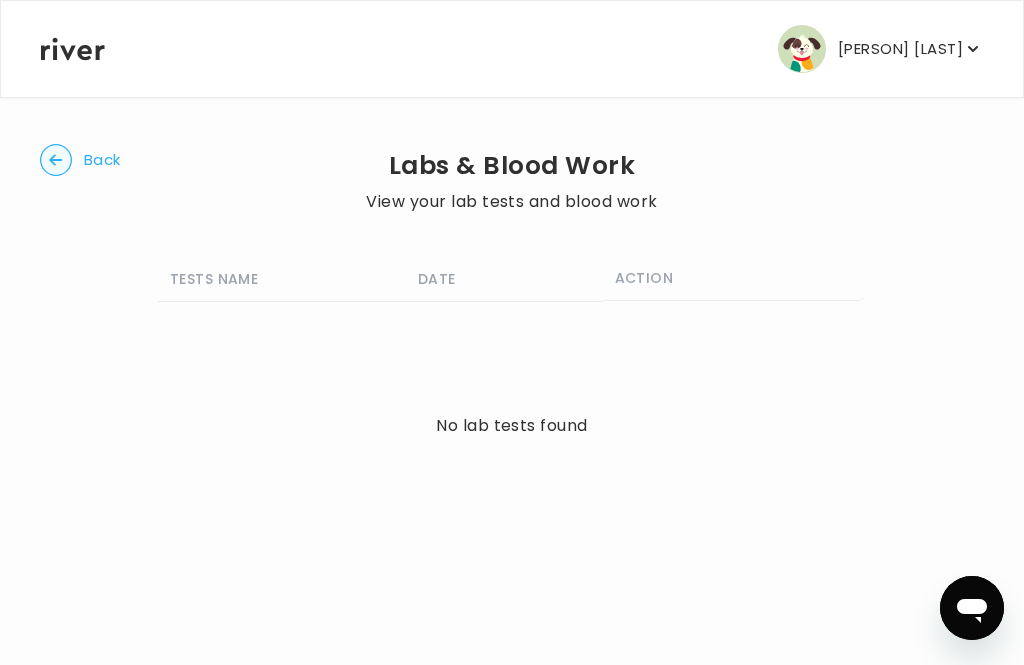 click on "Back" at bounding box center [102, 160] 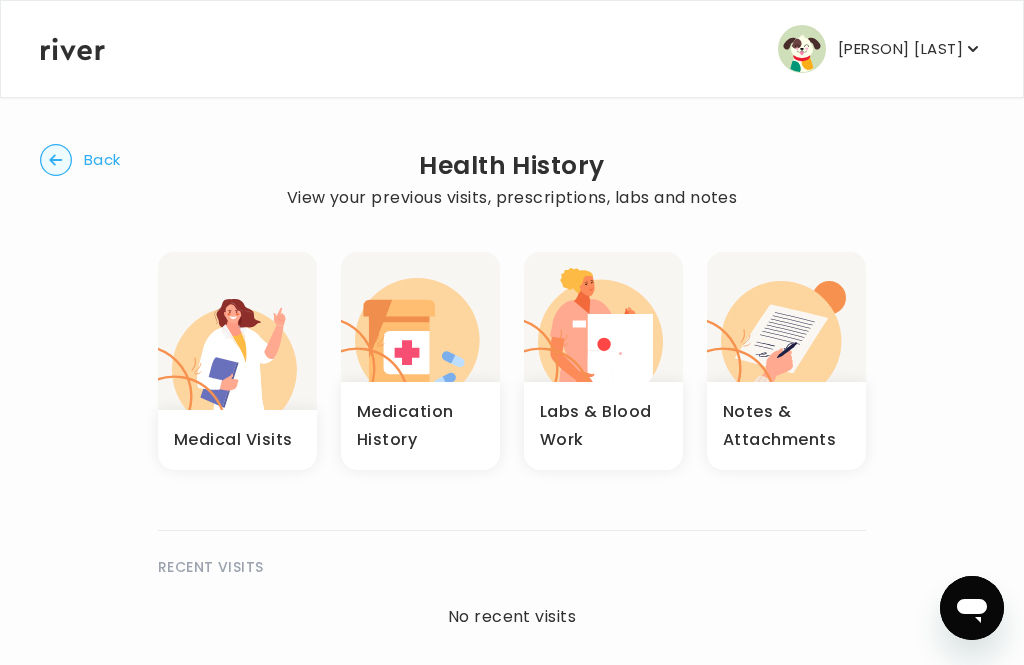click on "Notes & Attachments" at bounding box center (786, 426) 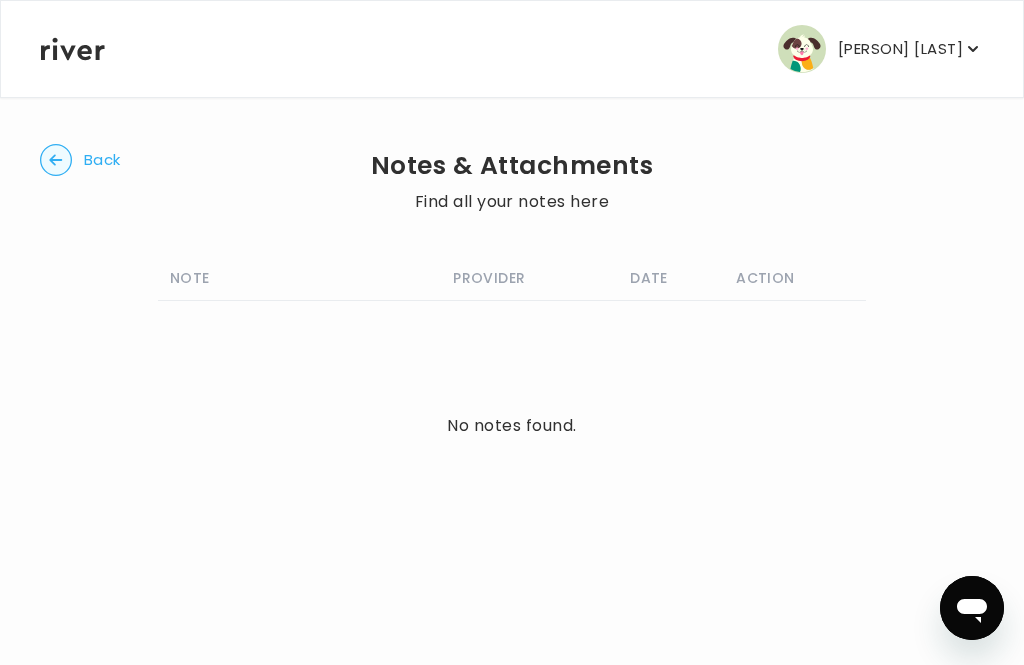click 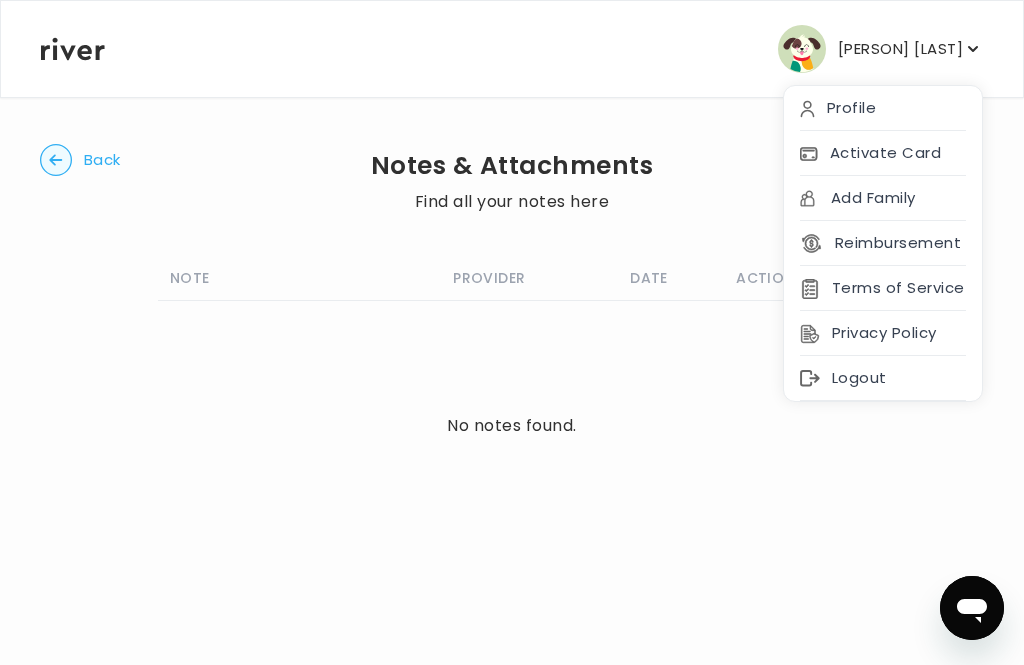 click on "Profile" at bounding box center [883, 108] 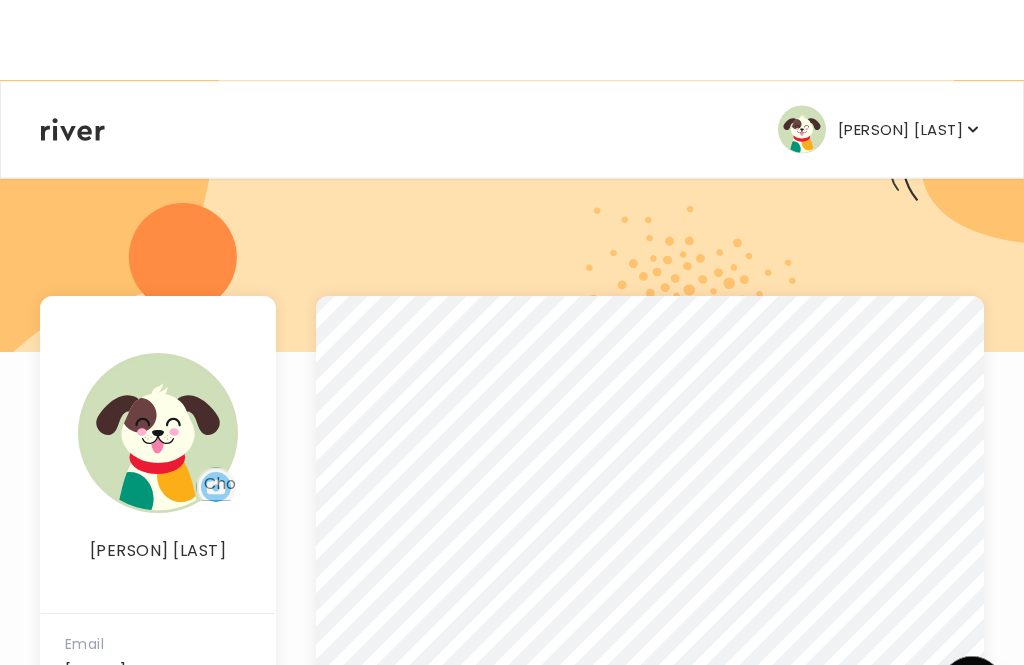scroll, scrollTop: 0, scrollLeft: 0, axis: both 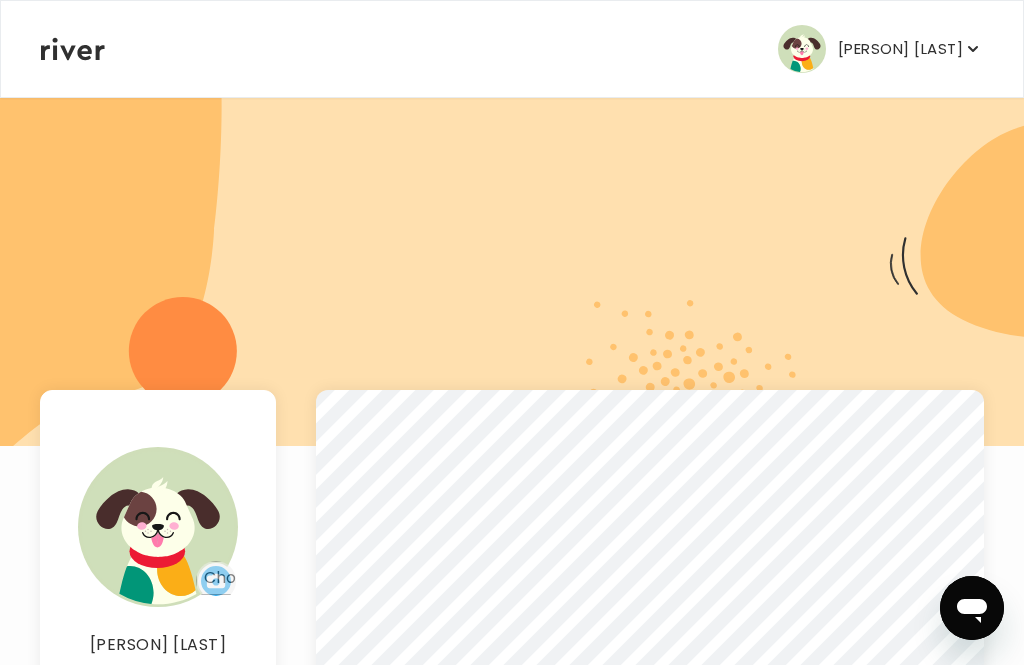 click 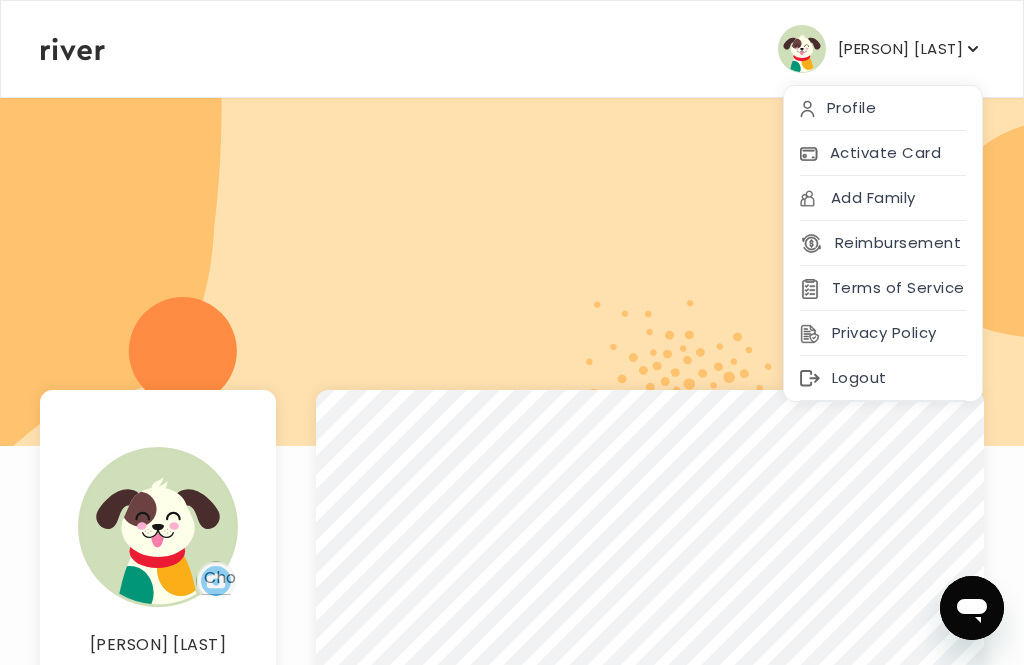 click on "Profile" at bounding box center [883, 108] 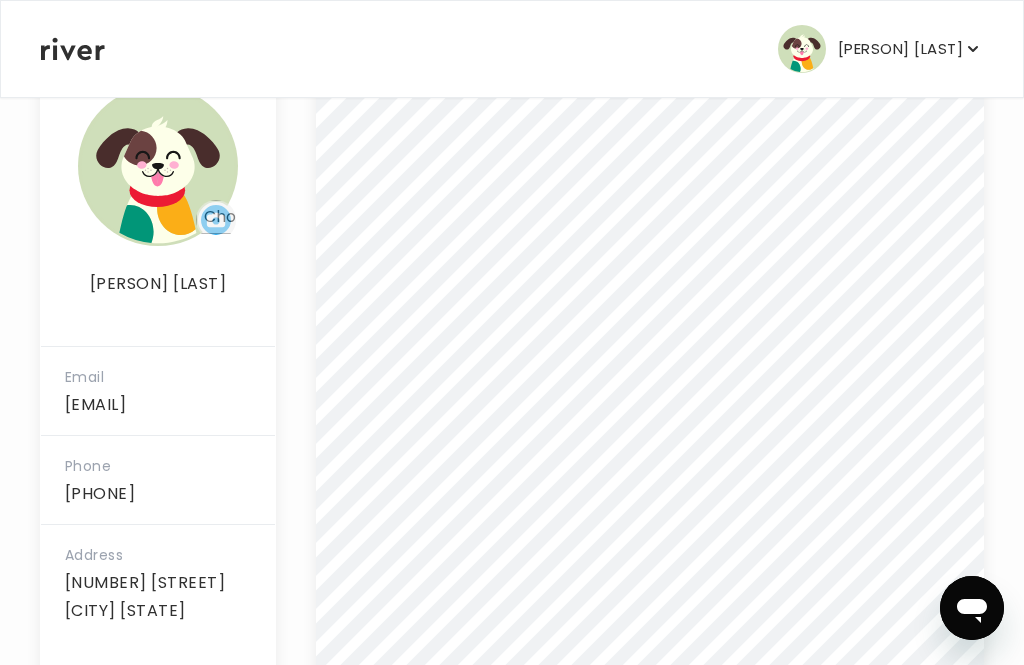 scroll, scrollTop: 417, scrollLeft: 0, axis: vertical 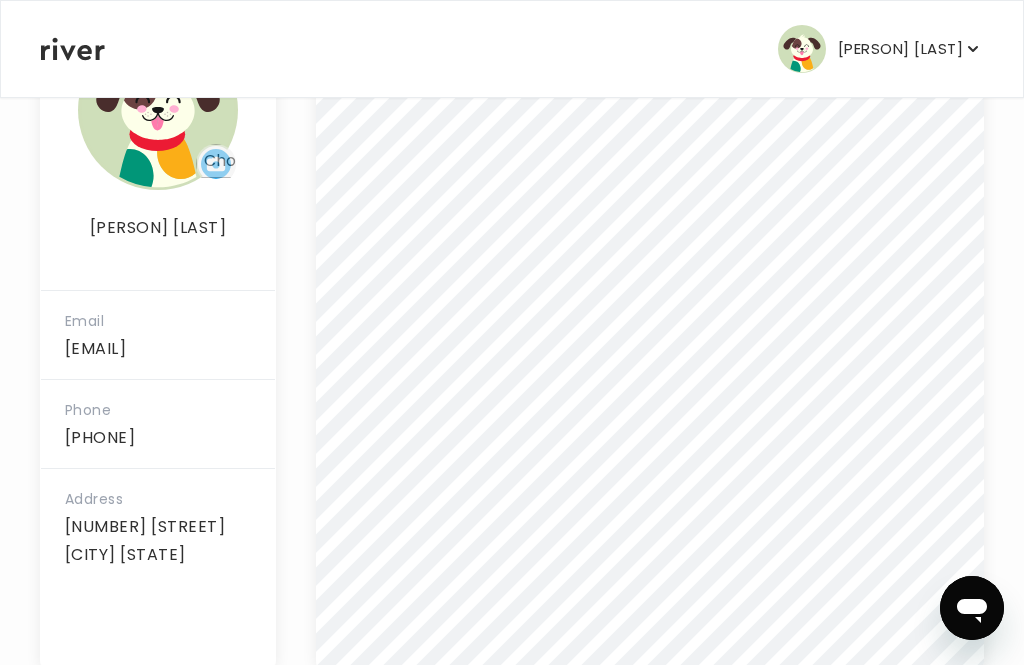 click at bounding box center (158, 110) 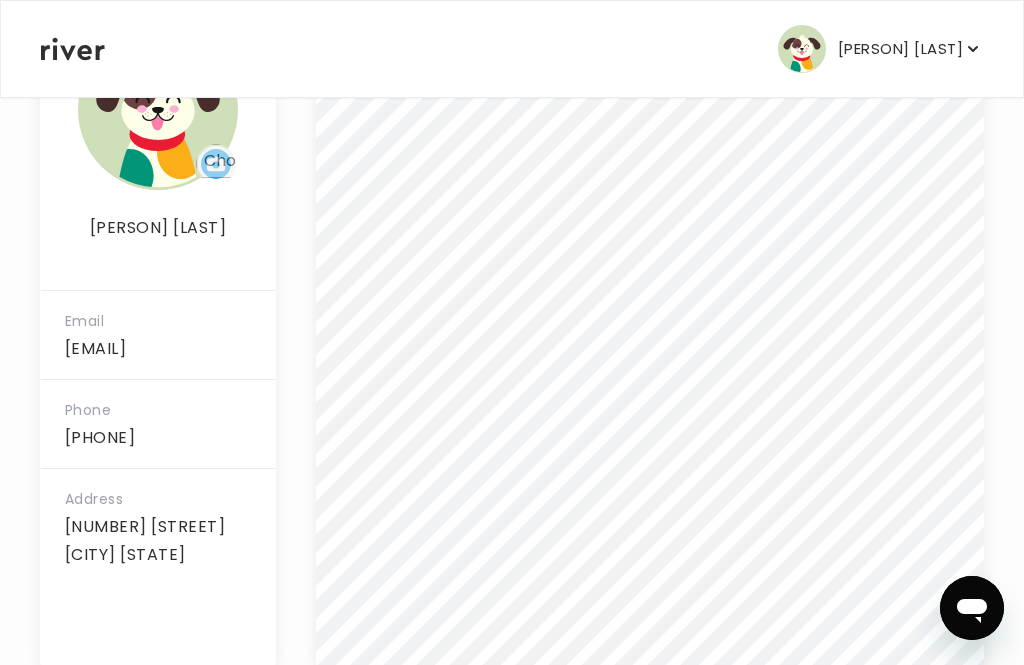 click at bounding box center (802, 49) 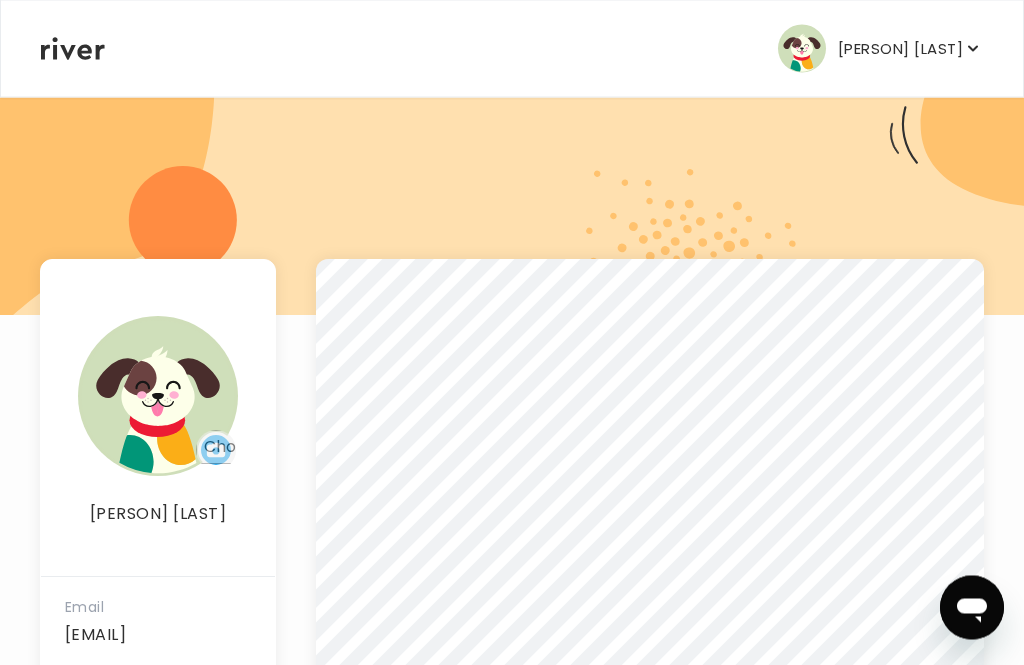 scroll, scrollTop: 121, scrollLeft: 0, axis: vertical 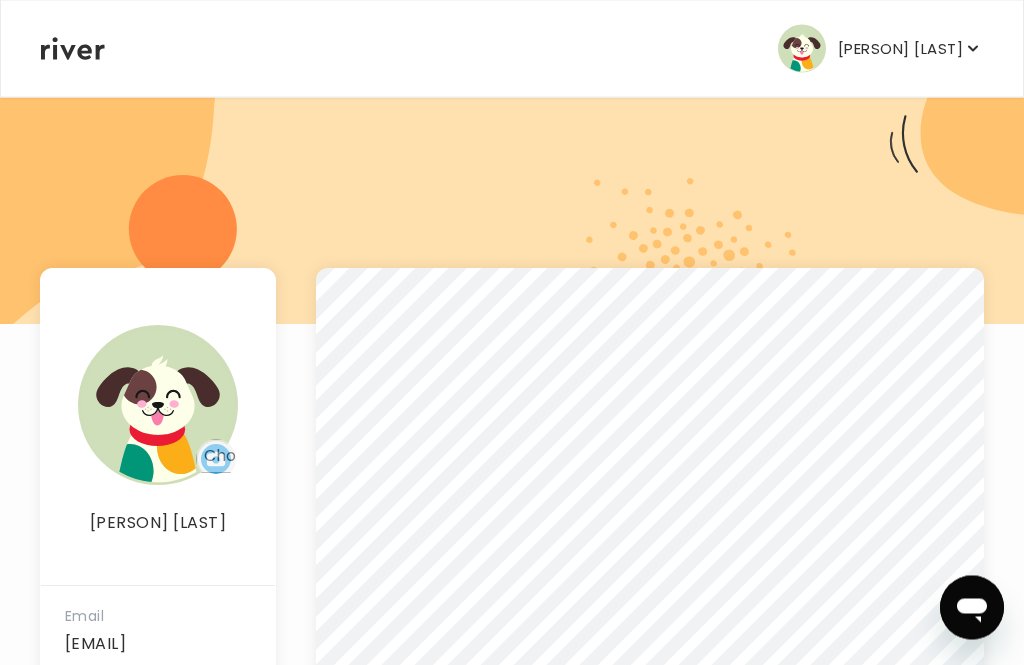click at bounding box center [802, 49] 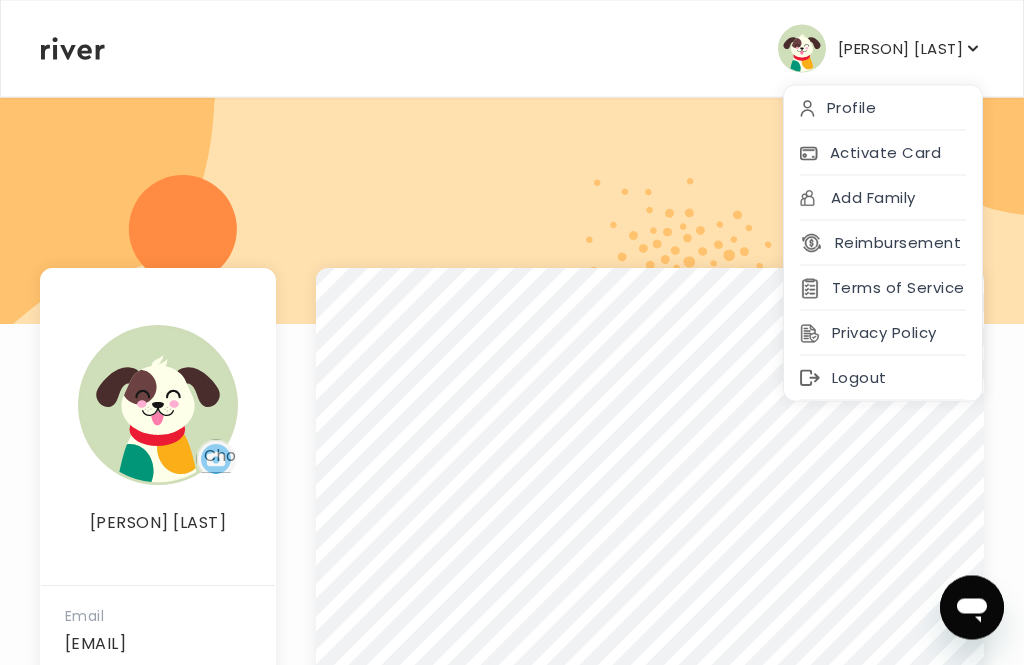 scroll, scrollTop: 122, scrollLeft: 0, axis: vertical 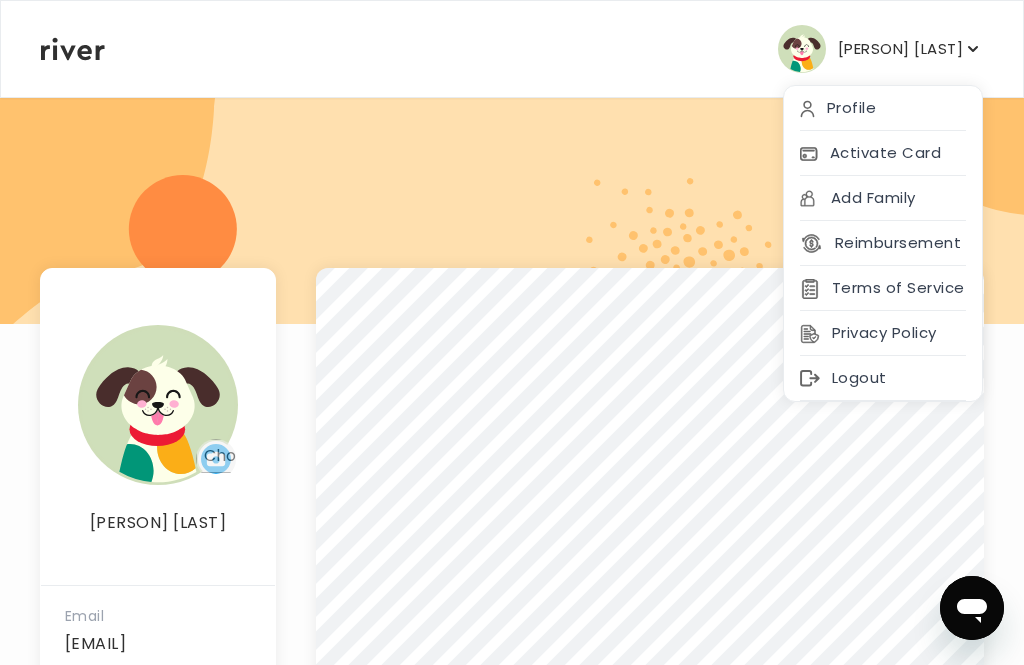 click on "Profile" at bounding box center [883, 108] 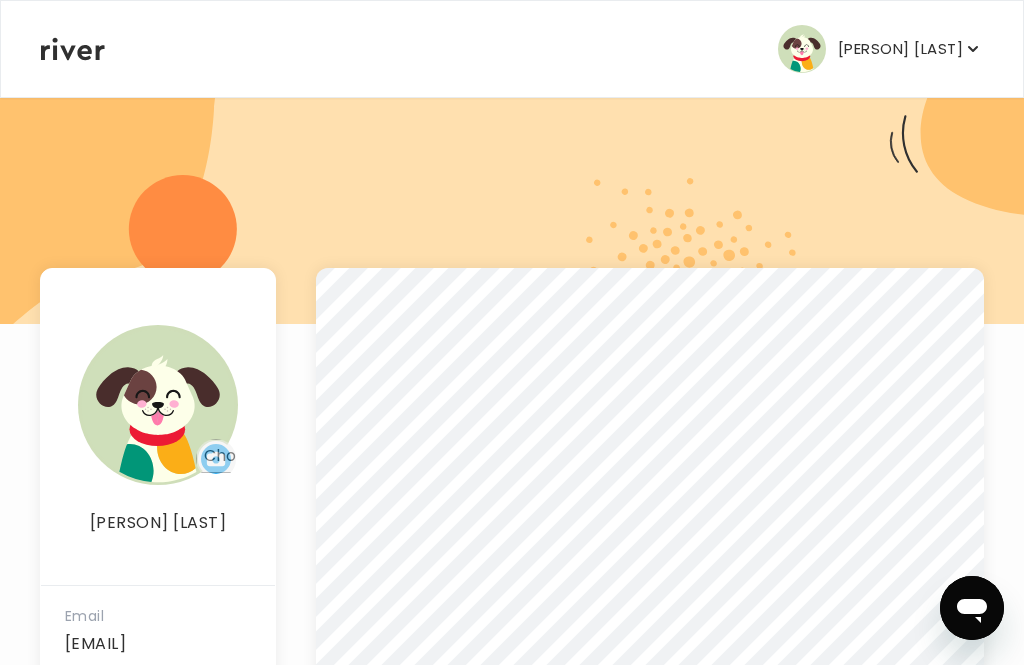 click on "[PERSON] [LAST]" at bounding box center (900, 49) 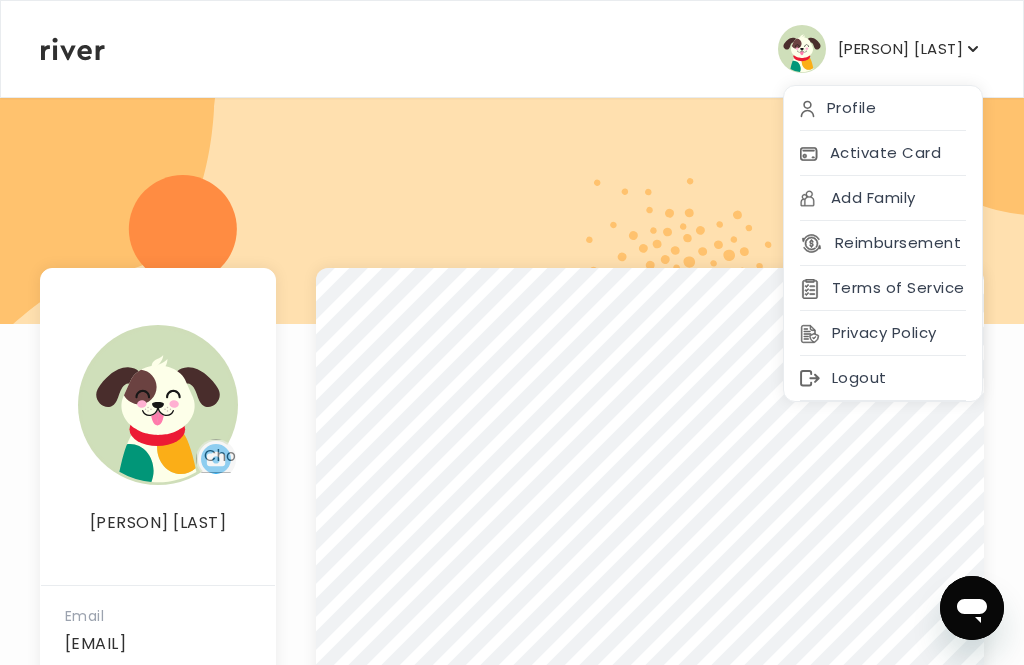 click on "Activate Card" at bounding box center [883, 153] 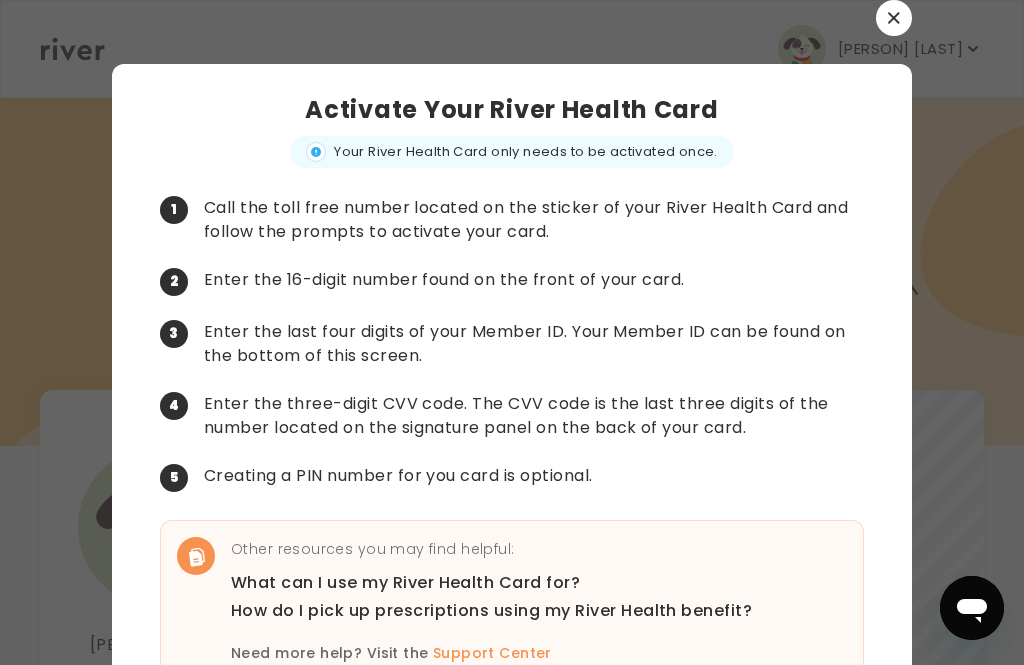 scroll, scrollTop: 0, scrollLeft: 0, axis: both 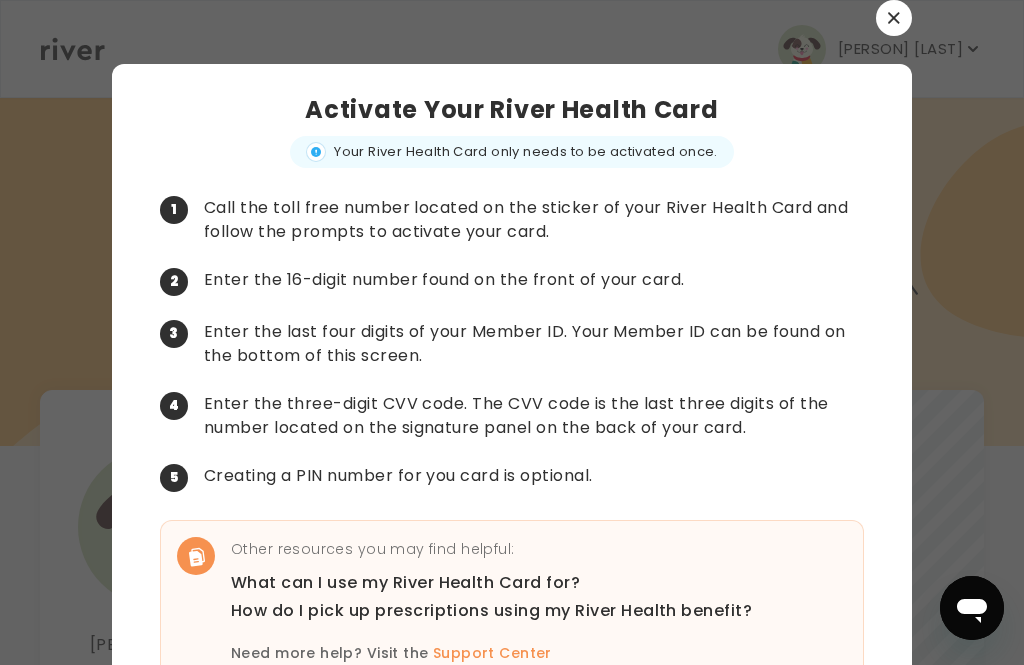 click 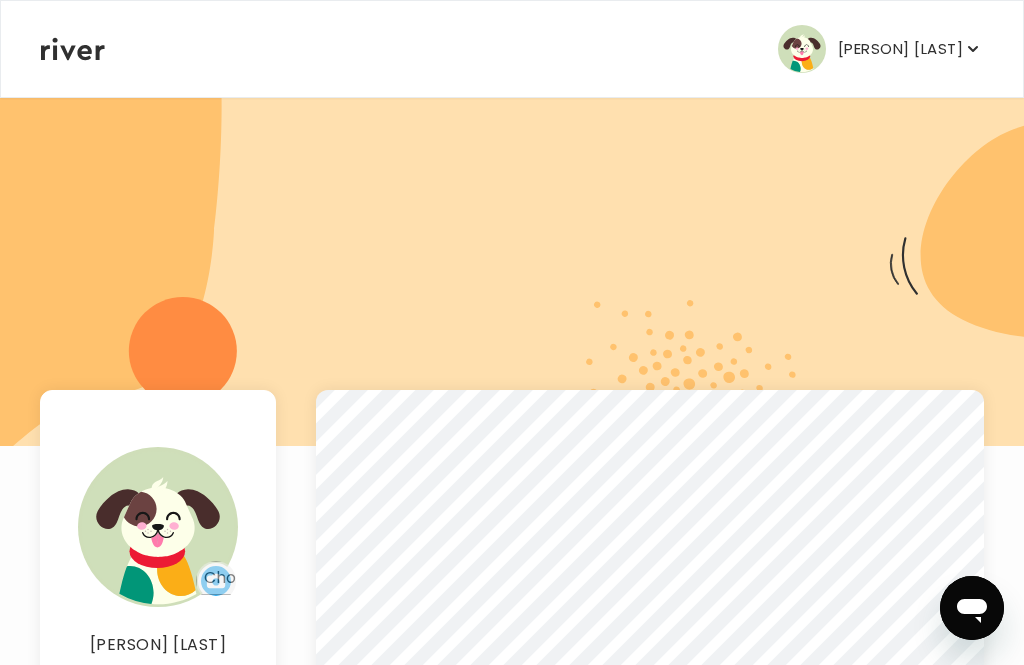 click 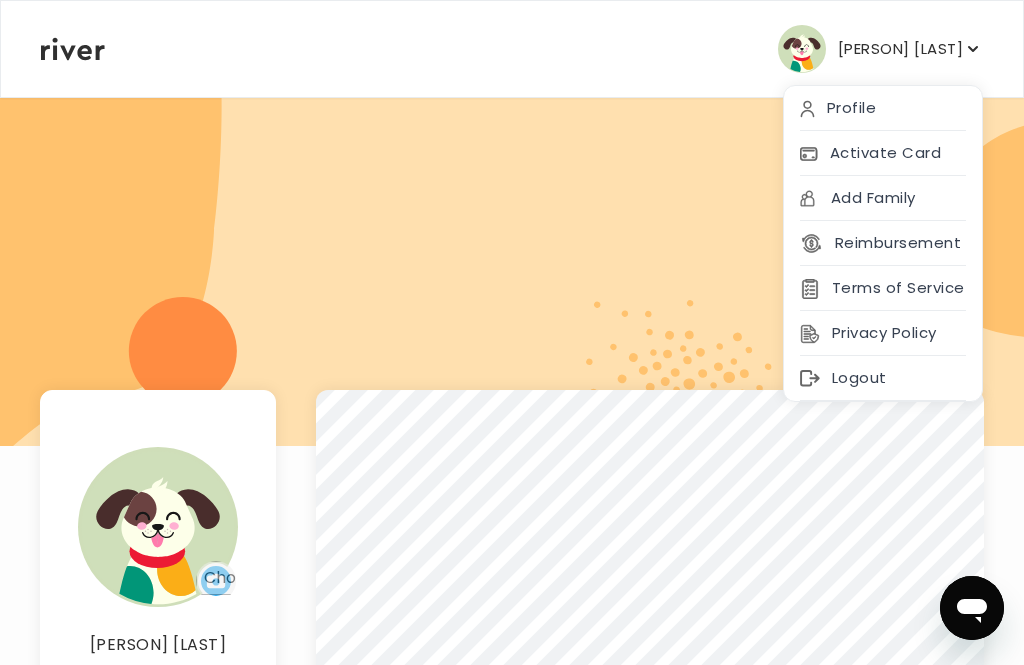 click 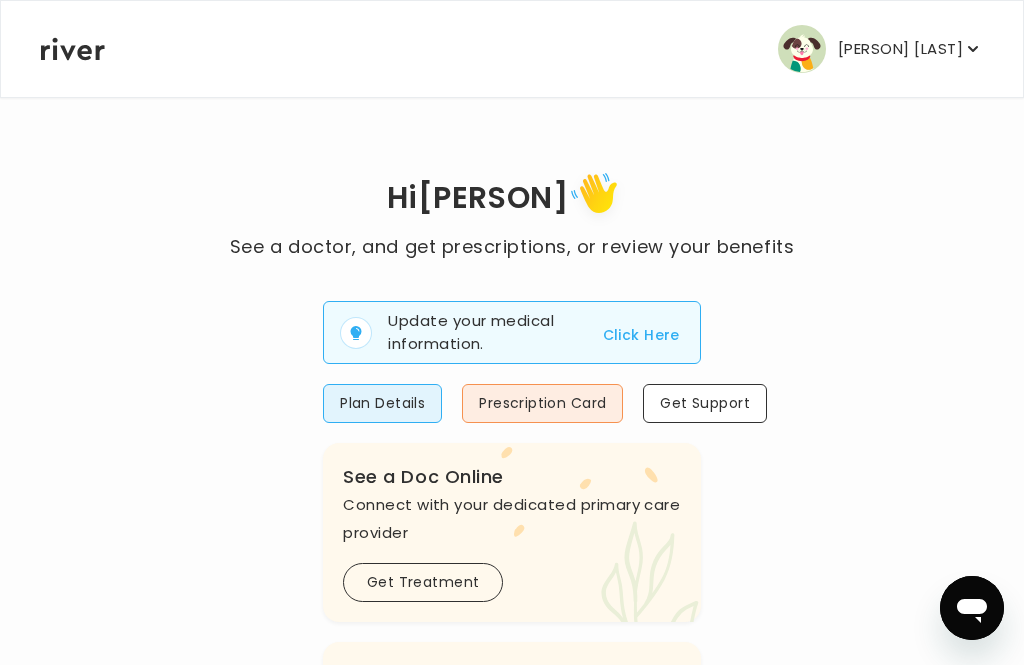 click on "Click Here" at bounding box center (641, 335) 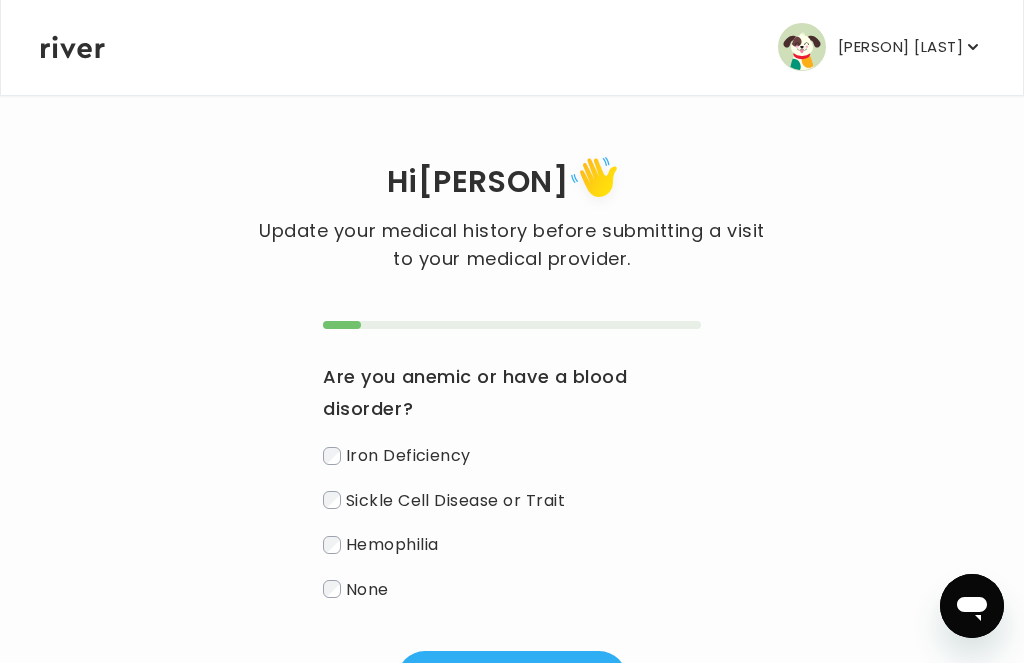 scroll, scrollTop: 36, scrollLeft: 0, axis: vertical 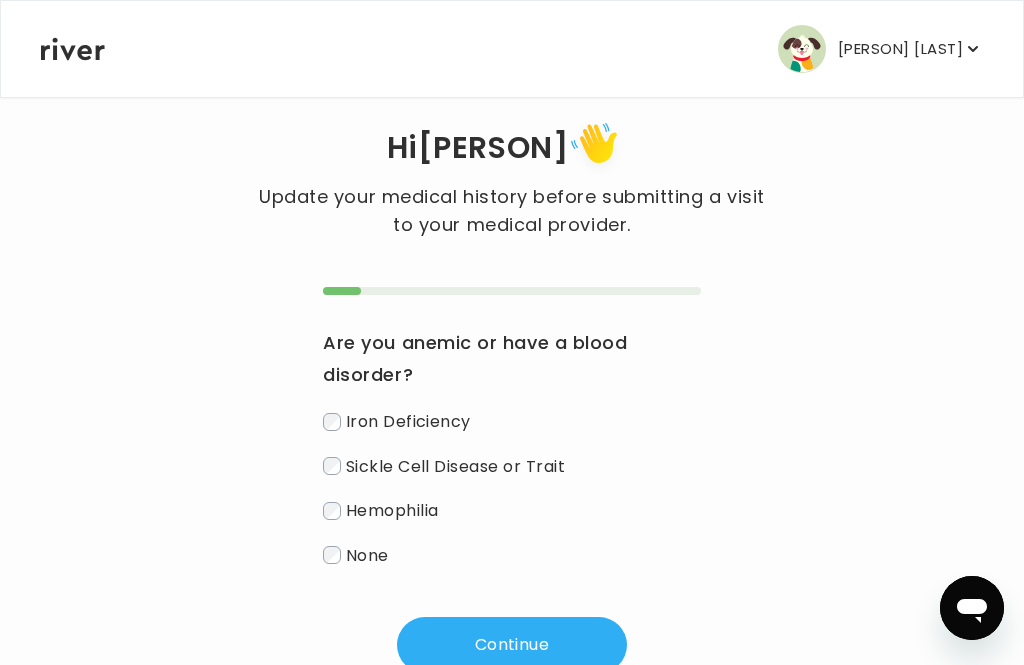 click on "Continue" at bounding box center [512, 645] 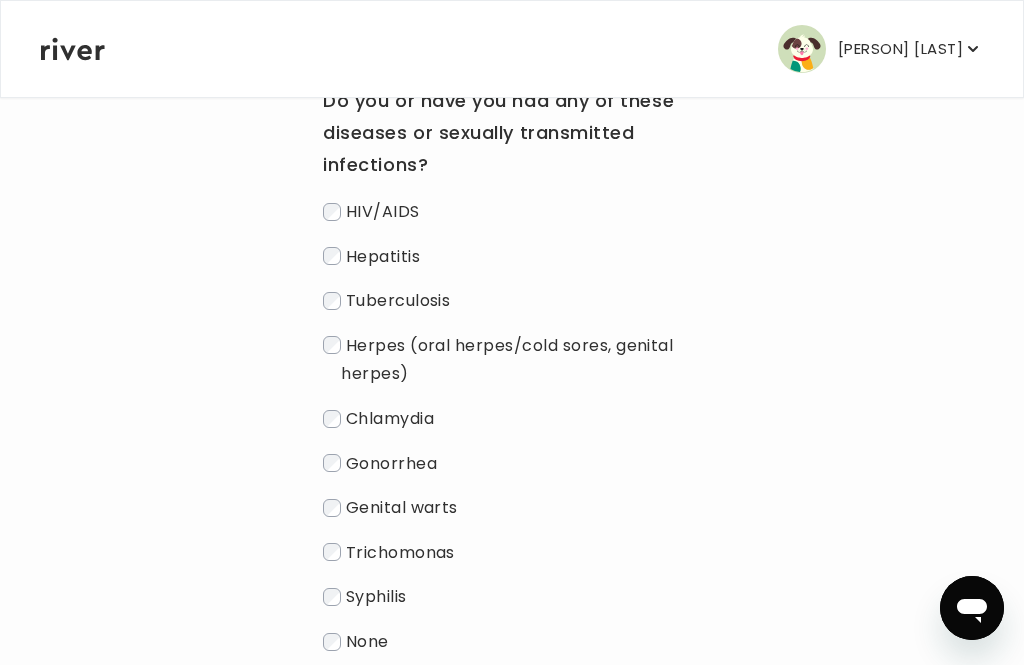scroll, scrollTop: 365, scrollLeft: 0, axis: vertical 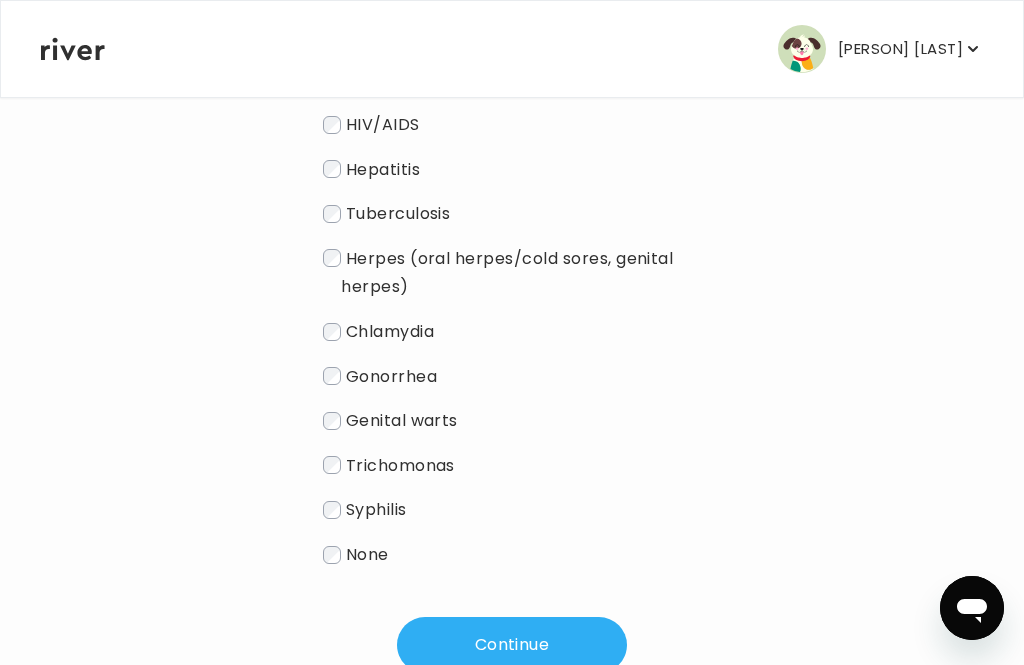 click on "Continue" at bounding box center (512, 645) 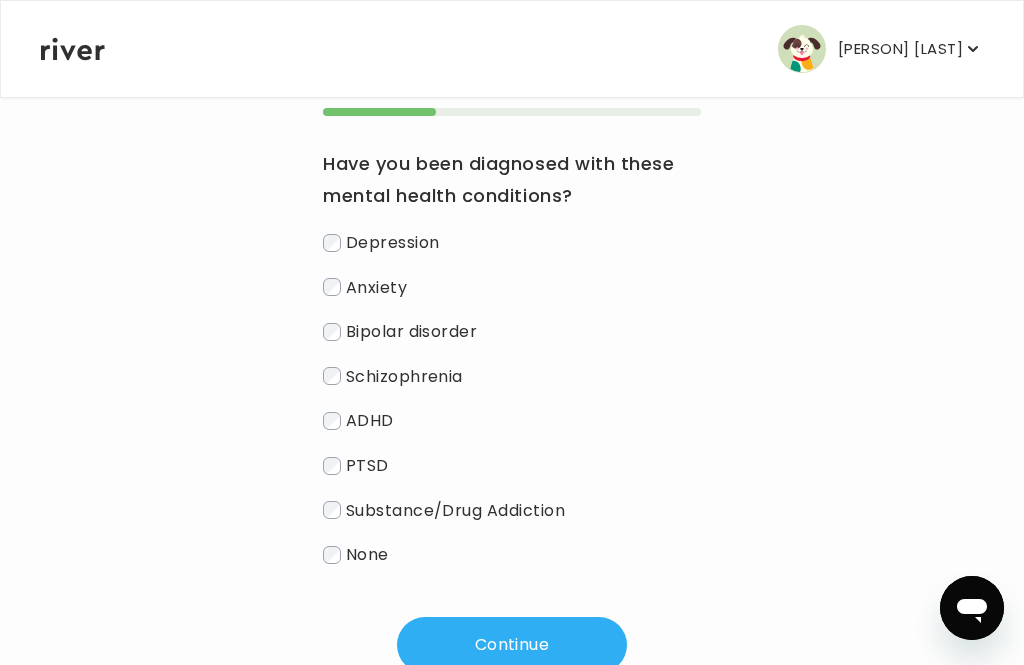 click on "Continue" at bounding box center (512, 645) 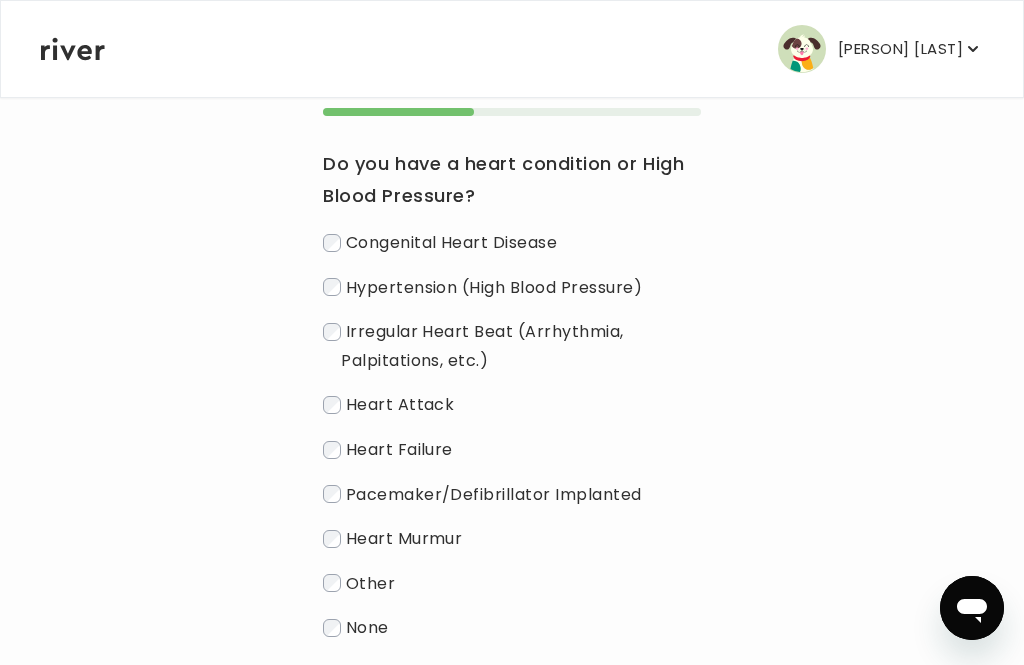 click on "Continue" at bounding box center (512, 718) 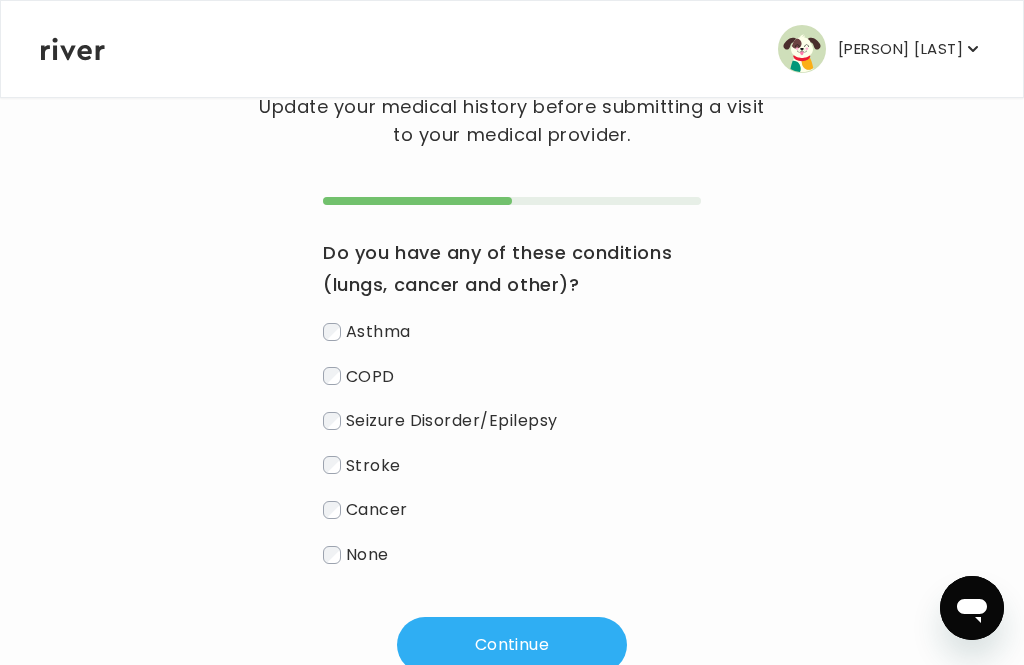 click on "Continue" at bounding box center [512, 645] 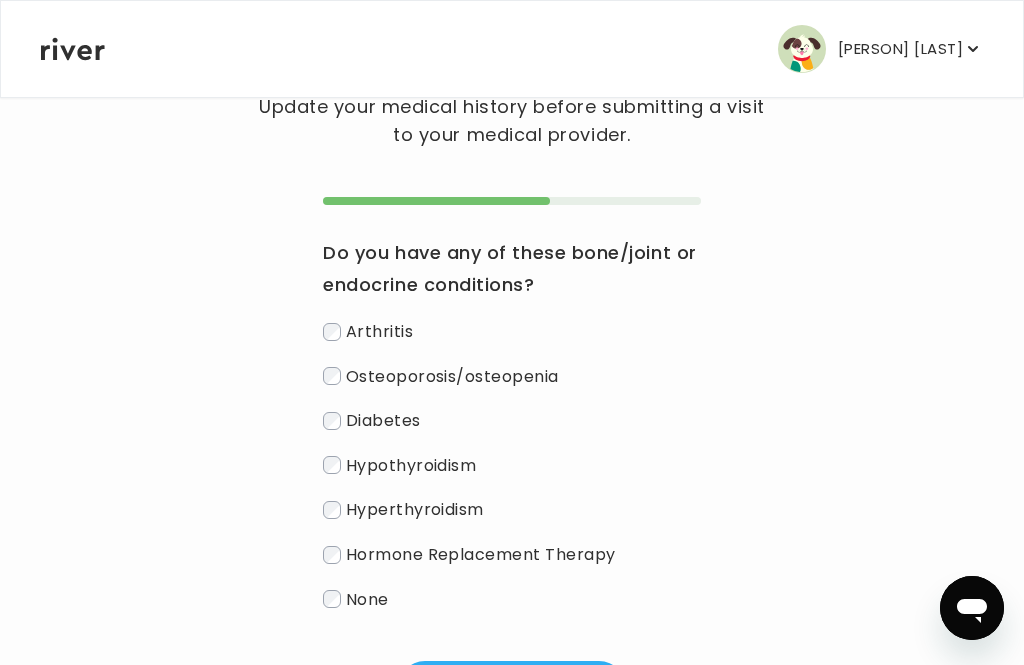 click on "Continue" at bounding box center [512, 689] 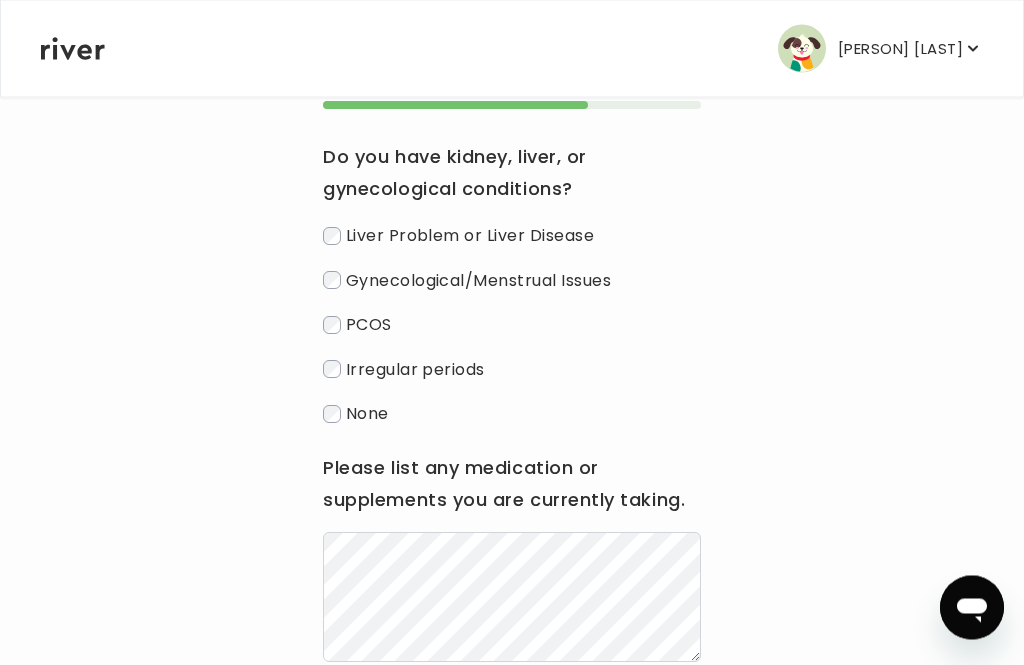 scroll, scrollTop: 231, scrollLeft: 0, axis: vertical 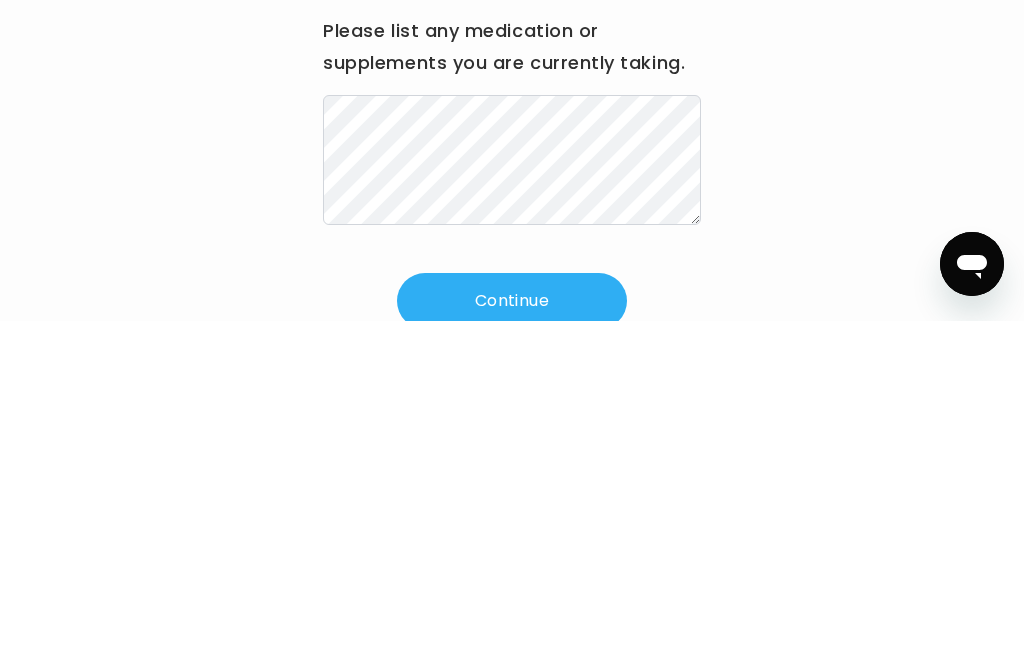 click on "Hi  [PERSON] Update your medical history before submitting a visit to your medical provider. Do you have kidney, liver, or gynecological conditions?   Liver Problem or Liver Disease   Gynecological/Menstrual Issues   PCOS   Irregular periods   None Please list any medication or supplements you are currently taking. Continue" at bounding box center [512, 255] 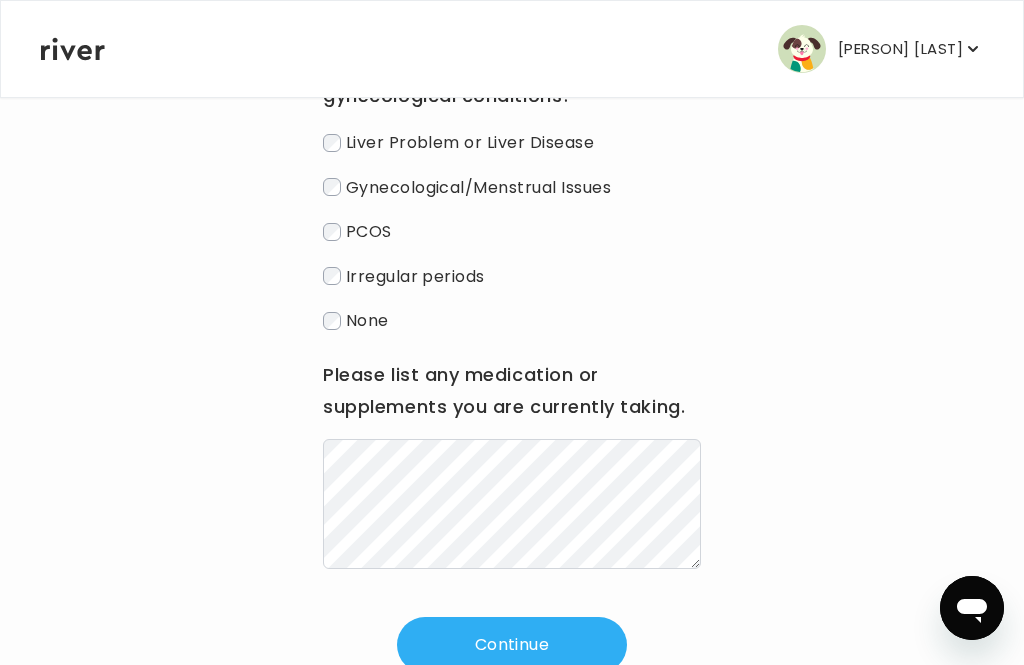 click on "Continue" at bounding box center (512, 645) 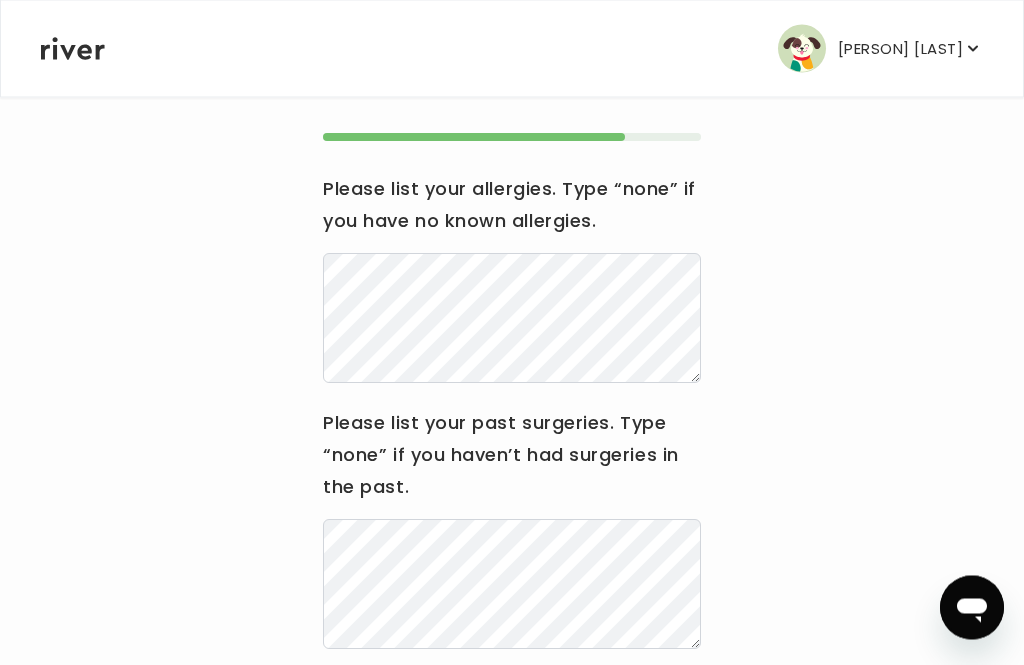 scroll, scrollTop: 193, scrollLeft: 0, axis: vertical 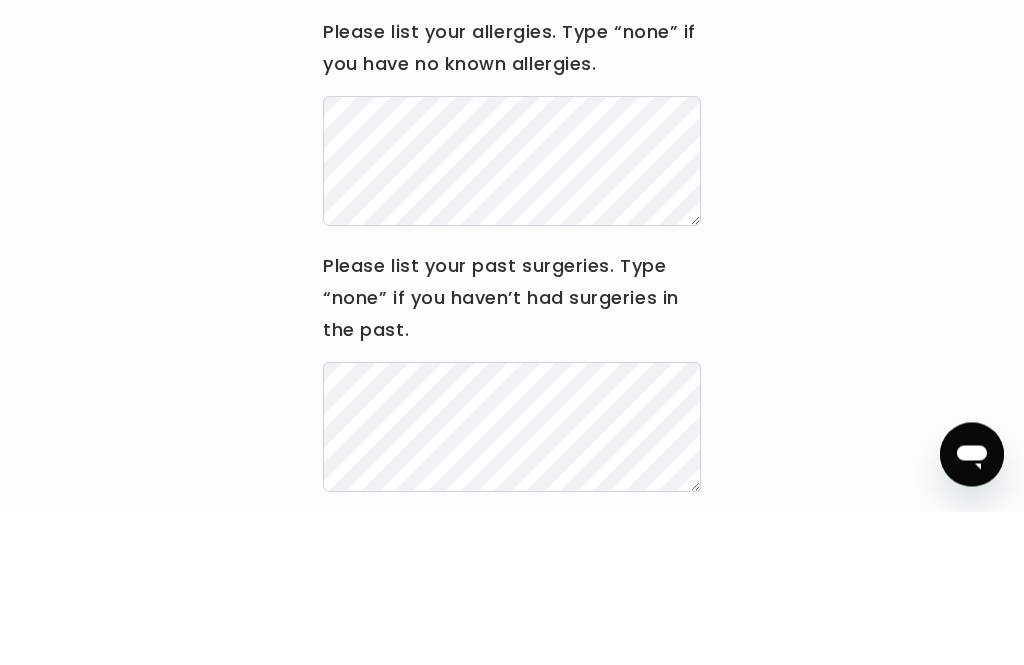 click on "Hi  [PERSON] Update your medical history before submitting a visit to your medical provider. Please list your allergies. Type “none” if you have no known allergies. Please list your past surgeries. Type “none” if you haven’t had surgeries in the past. Continue" at bounding box center [512, 354] 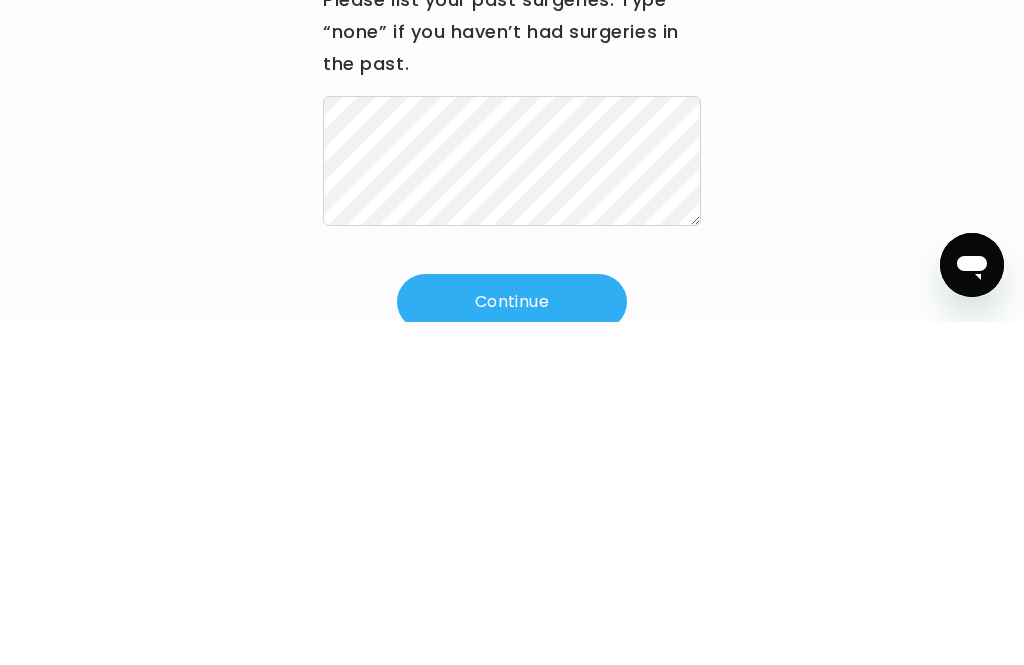 click on "Hi  [PERSON] Update your medical history before submitting a visit to your medical provider. Please list your allergies. Type “none” if you have no known allergies. Please list your past surgeries. Type “none” if you haven’t had surgeries in the past. Continue" at bounding box center (512, 277) 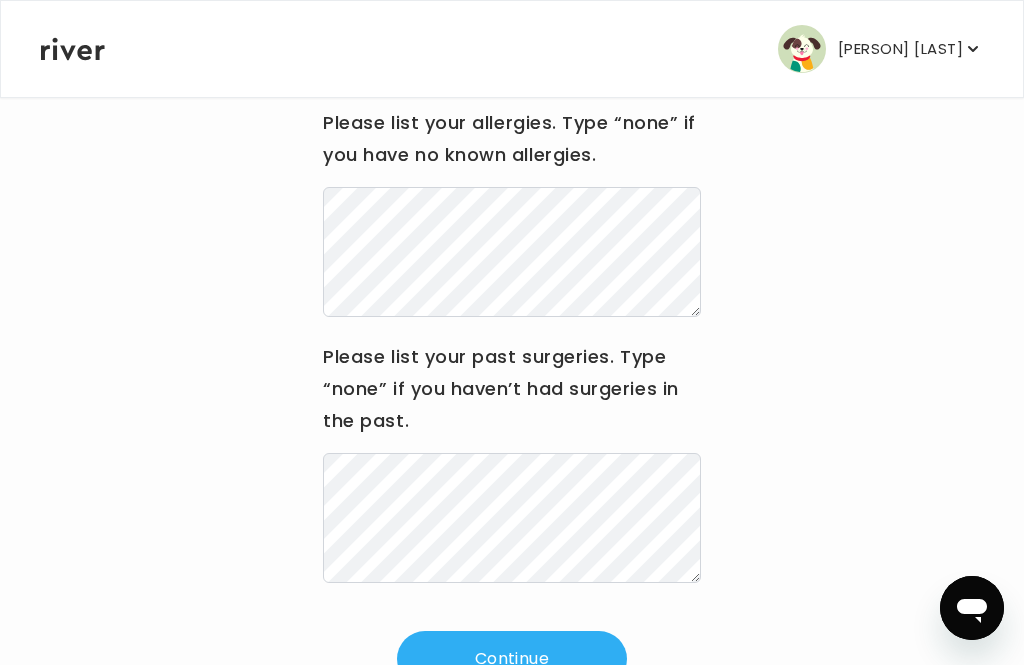 scroll, scrollTop: 270, scrollLeft: 0, axis: vertical 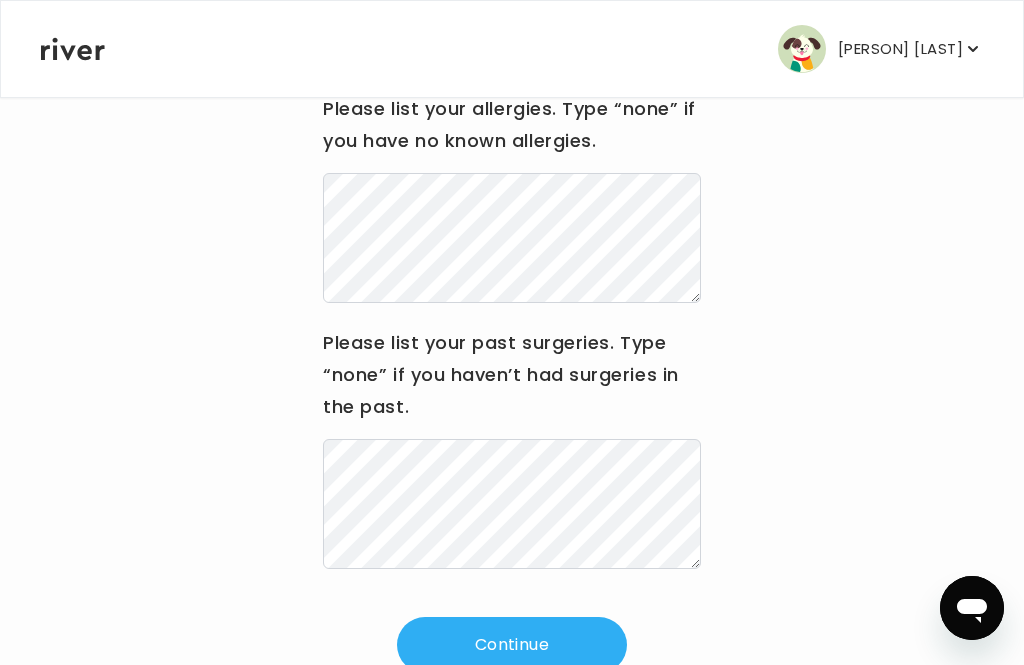 click on "Continue" at bounding box center [512, 645] 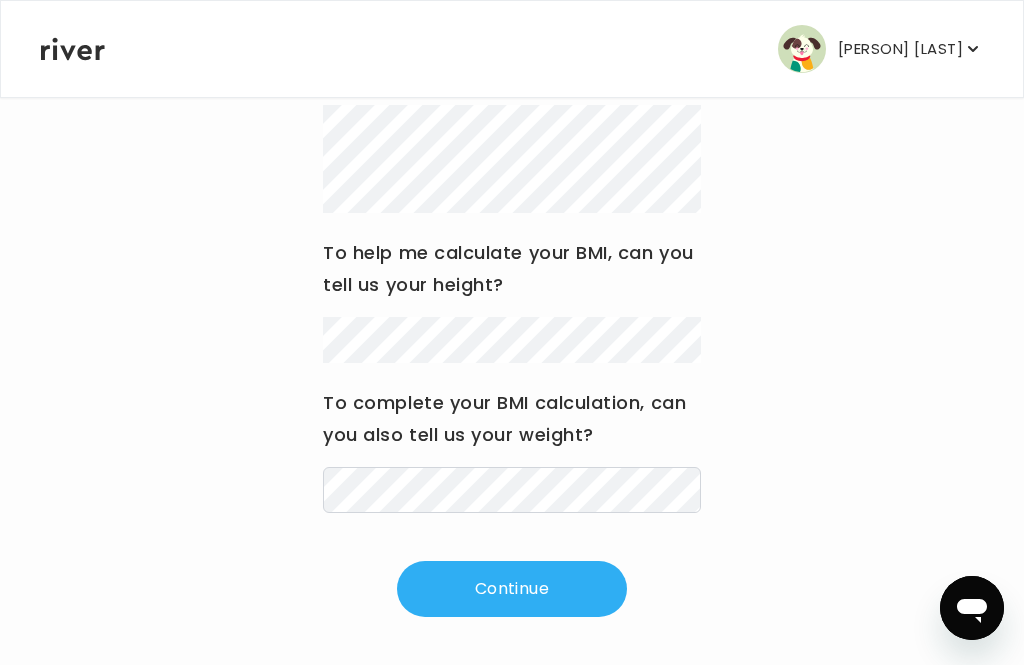scroll, scrollTop: 369, scrollLeft: 0, axis: vertical 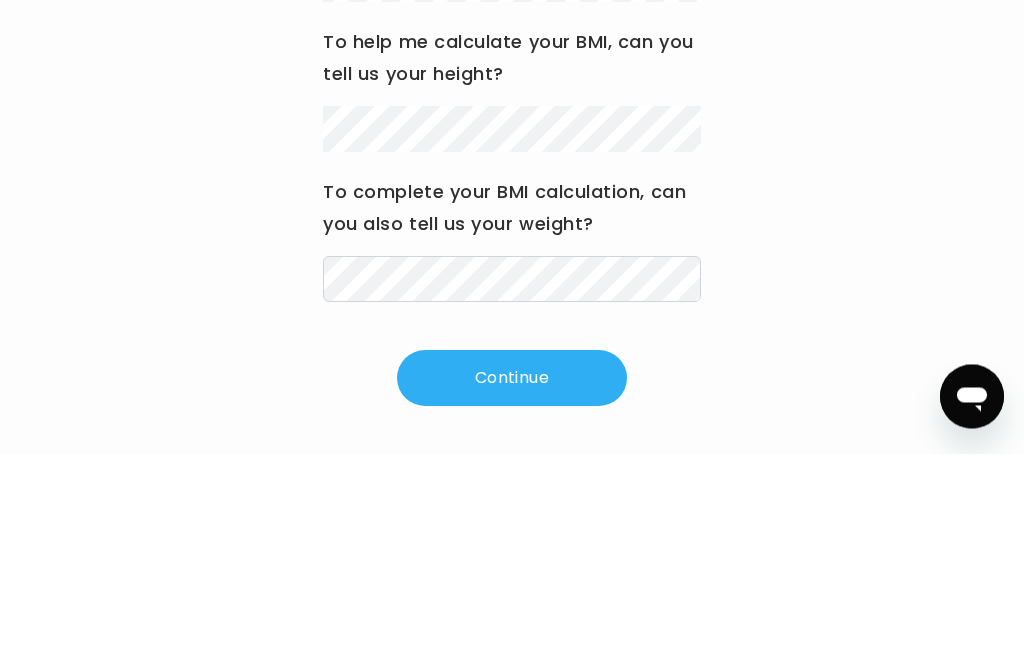 click on "Hi  [PERSON] Update your medical history before submitting a visit to your medical provider. For emergencies, who should we contact? Just their full name and phone number. To help me calculate your BMI, can you tell us your height? To complete your BMI calculation, can you also tell us your weight? Continue" at bounding box center (512, 200) 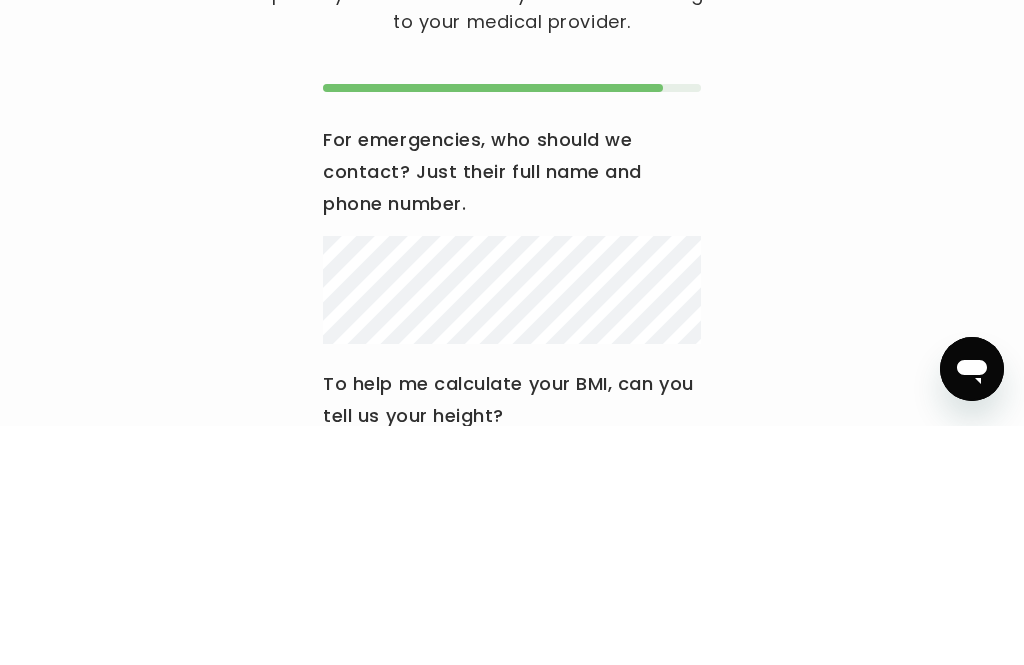 scroll, scrollTop: 314, scrollLeft: 0, axis: vertical 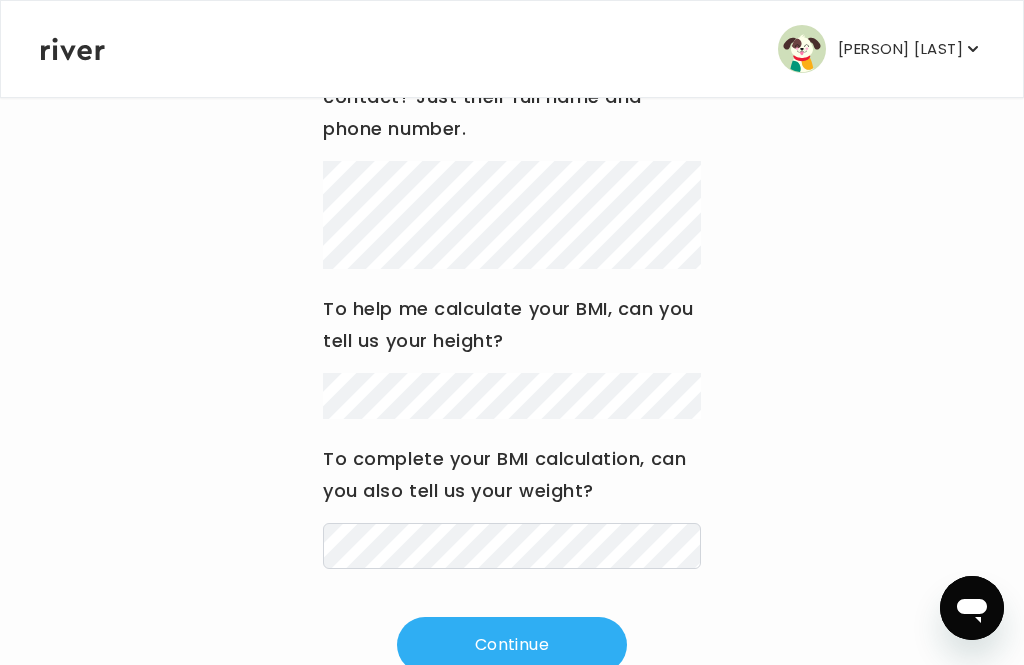 click on "Continue" at bounding box center [512, 645] 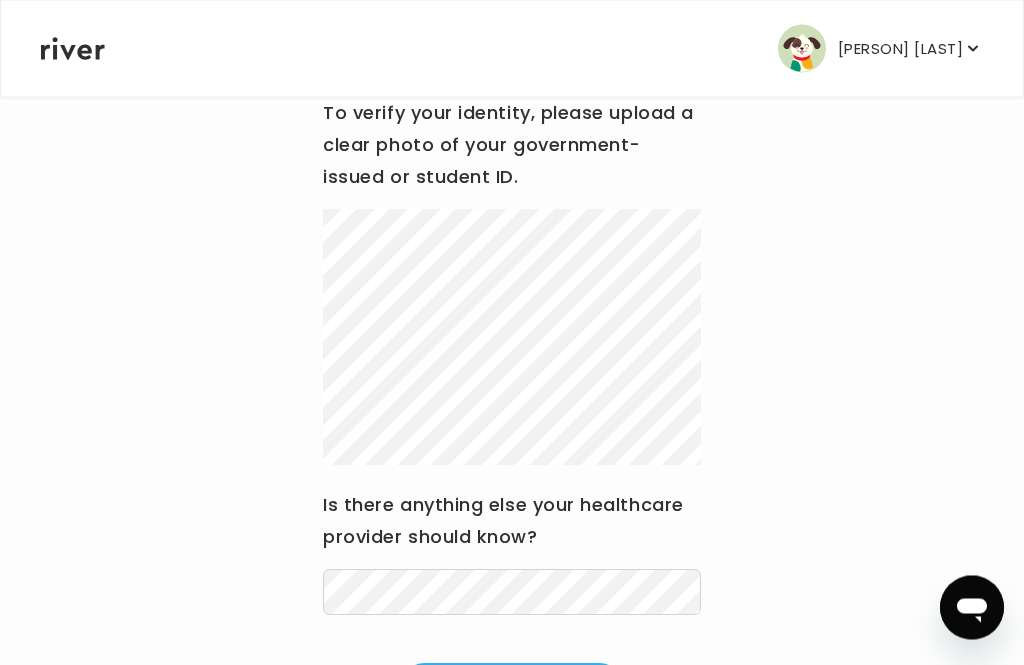 scroll, scrollTop: 302, scrollLeft: 0, axis: vertical 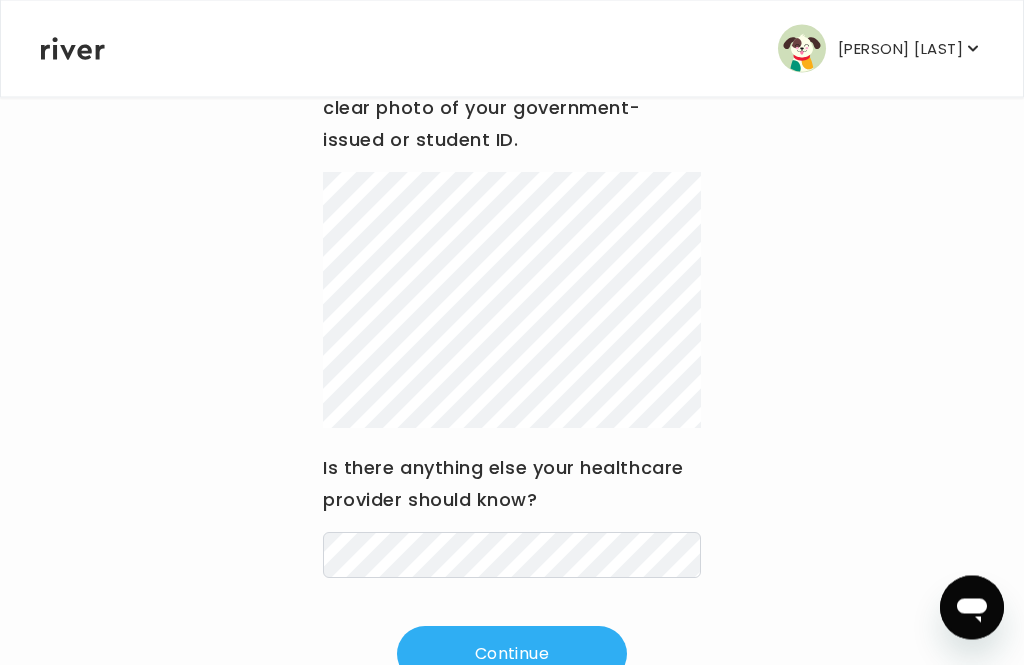 click on "Continue" at bounding box center (512, 655) 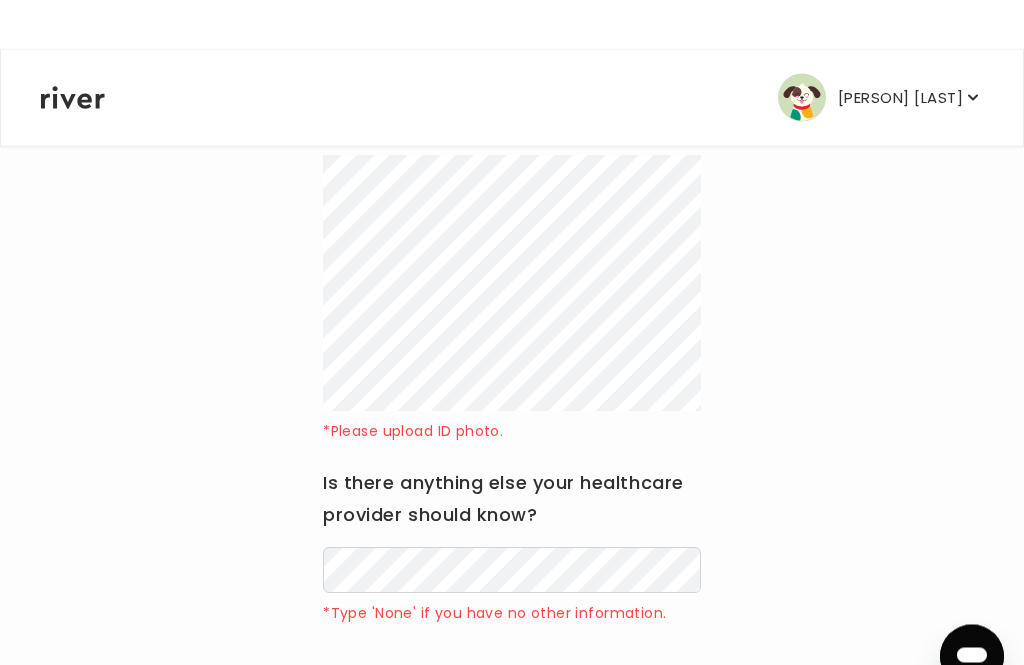 scroll, scrollTop: 321, scrollLeft: 0, axis: vertical 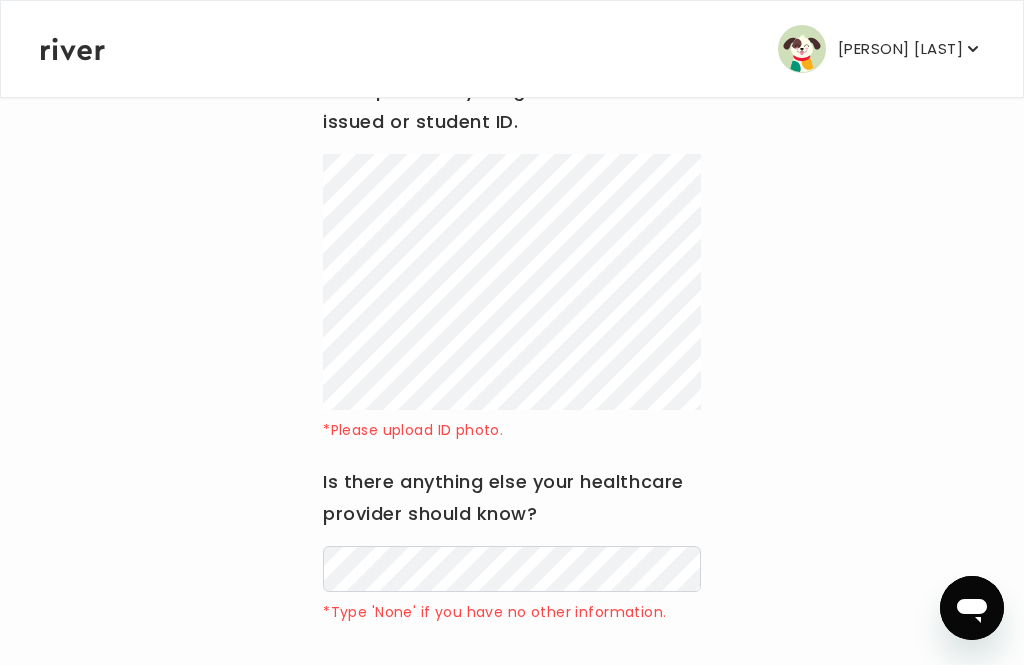 click at bounding box center [802, 49] 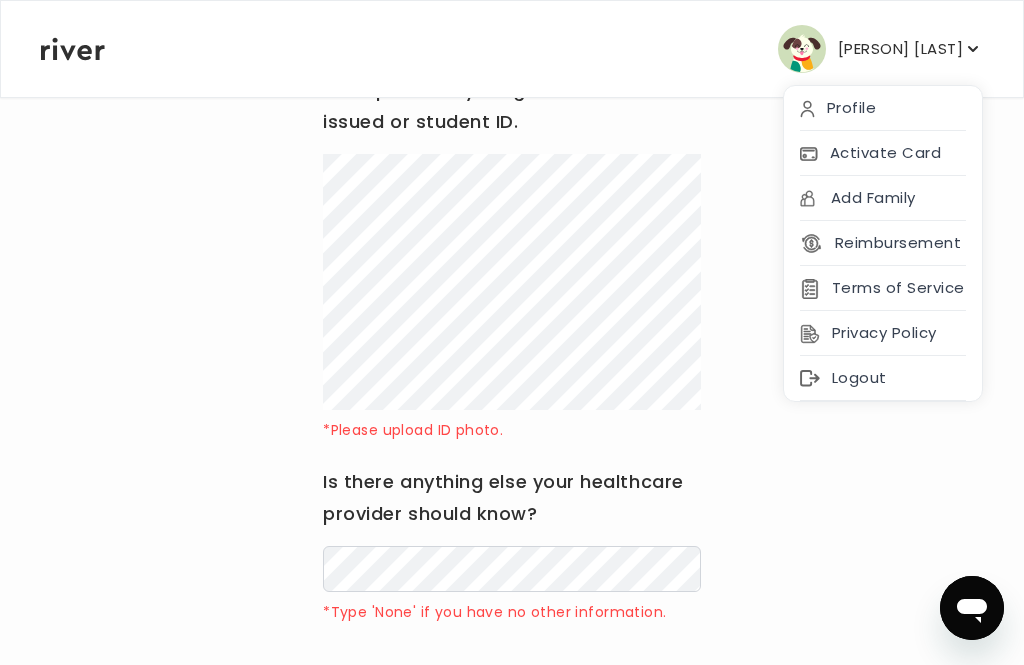 click 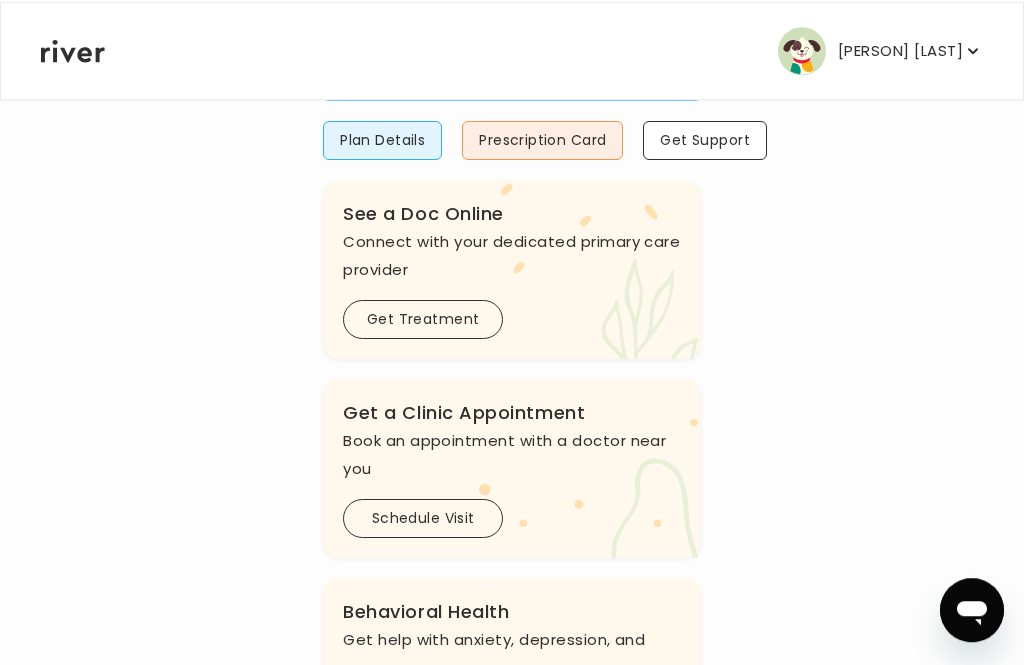 scroll, scrollTop: 0, scrollLeft: 0, axis: both 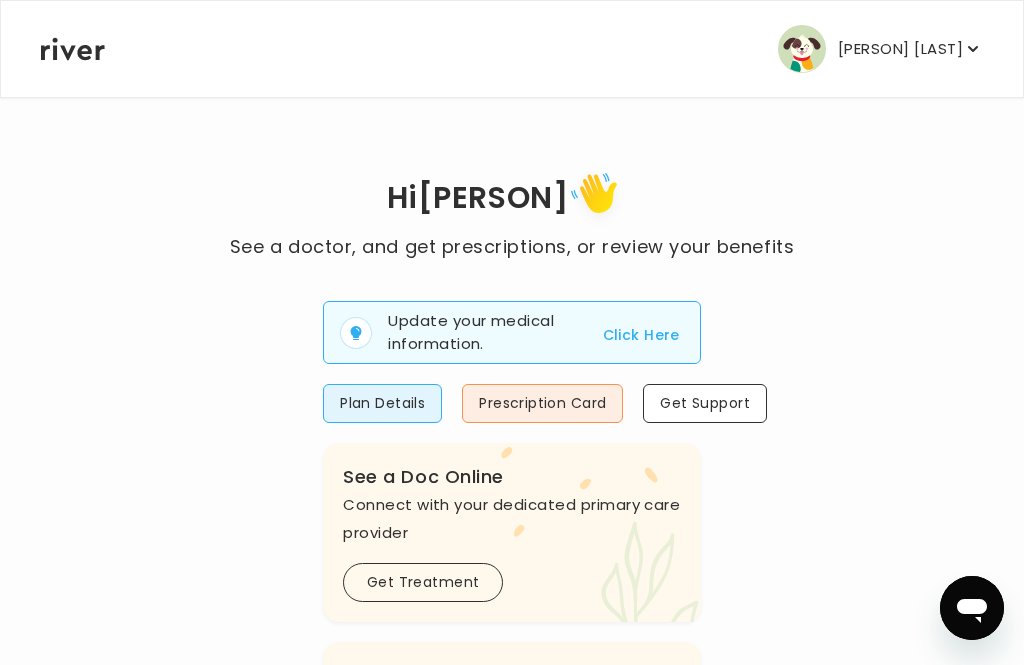 click on "Plan Details" at bounding box center [382, 403] 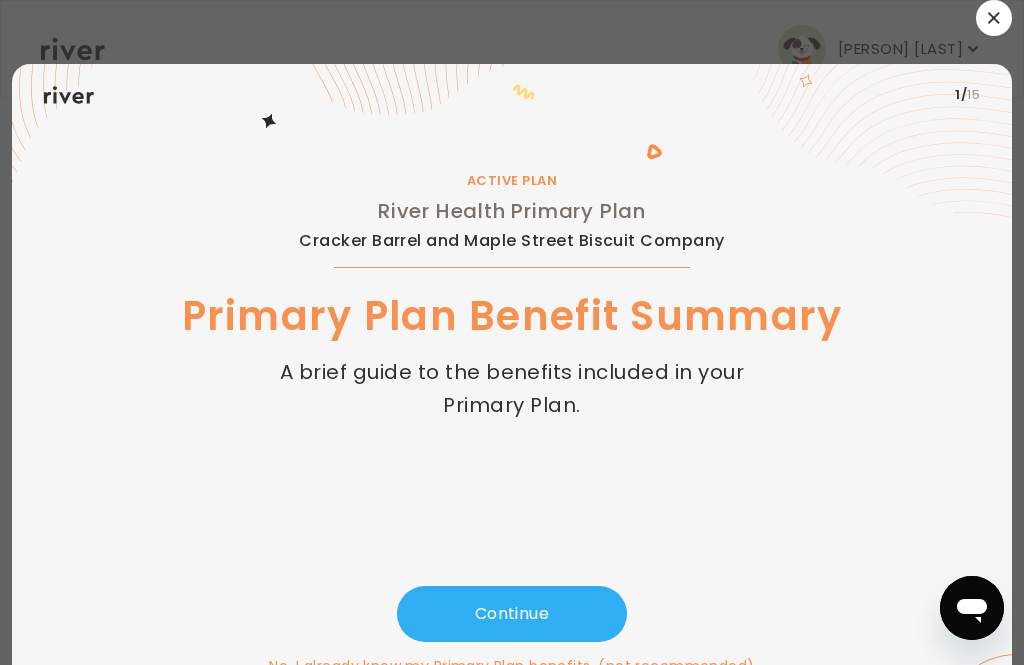click on "Continue" at bounding box center (512, 614) 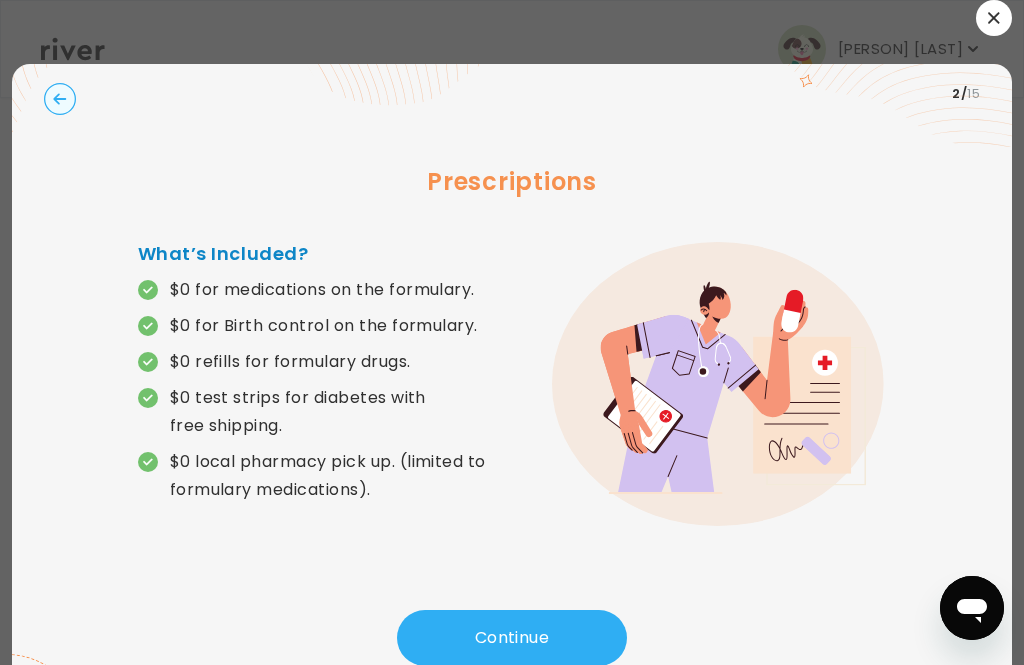 click on "Continue" at bounding box center (512, 638) 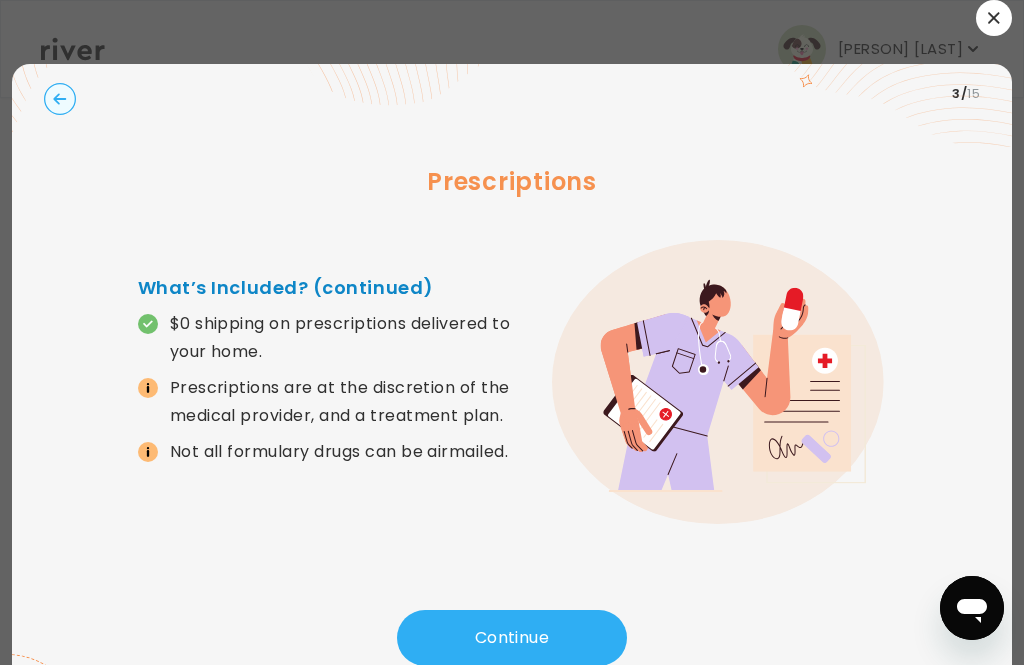 click on "Continue" at bounding box center (512, 638) 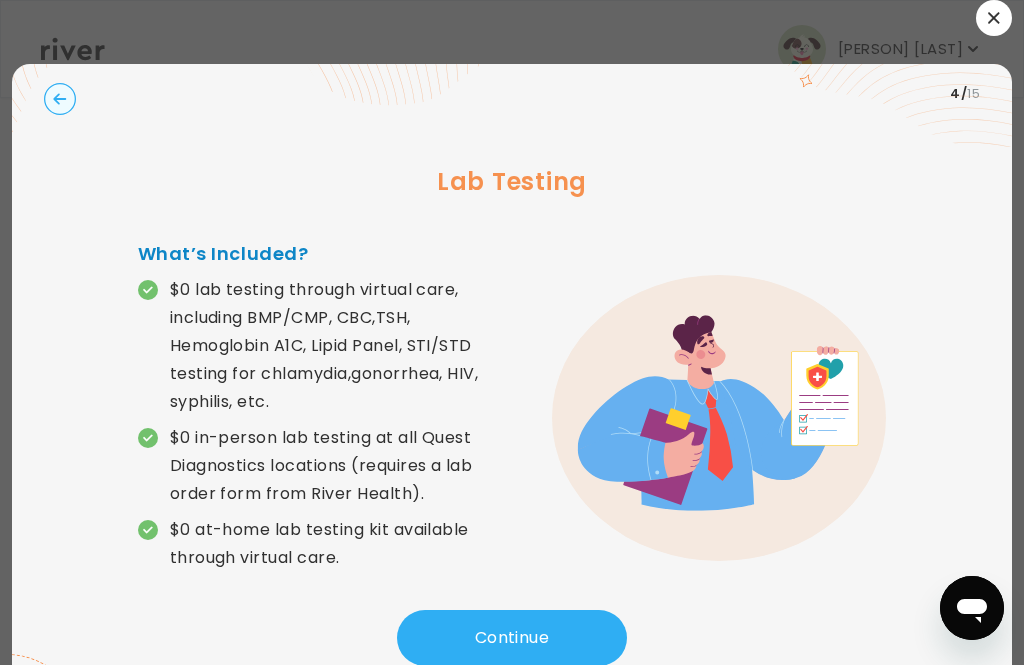 click 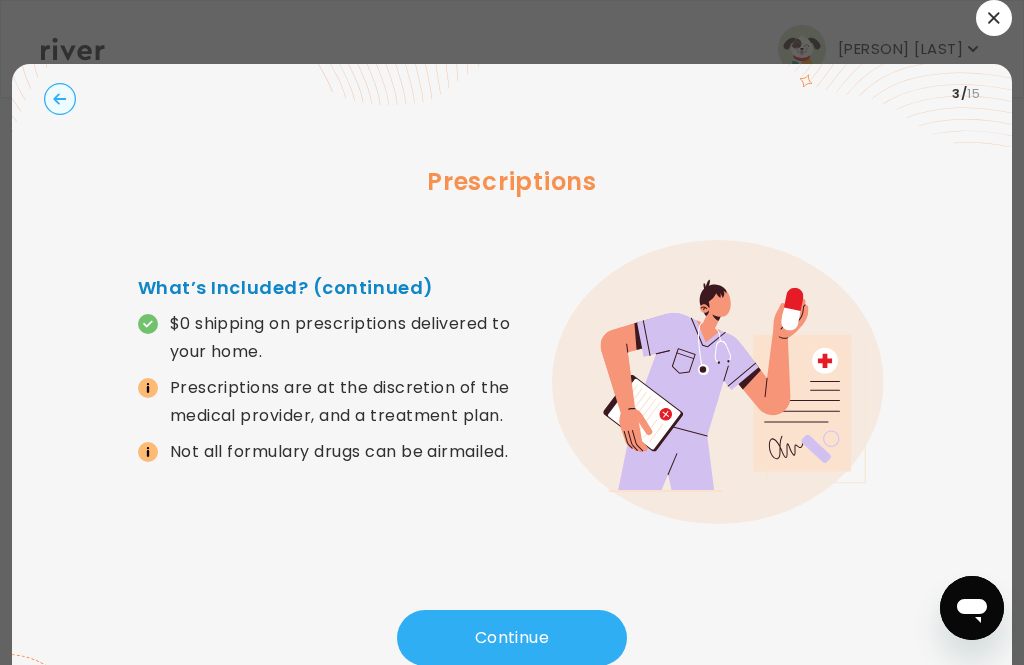 click on "Continue" at bounding box center [512, 638] 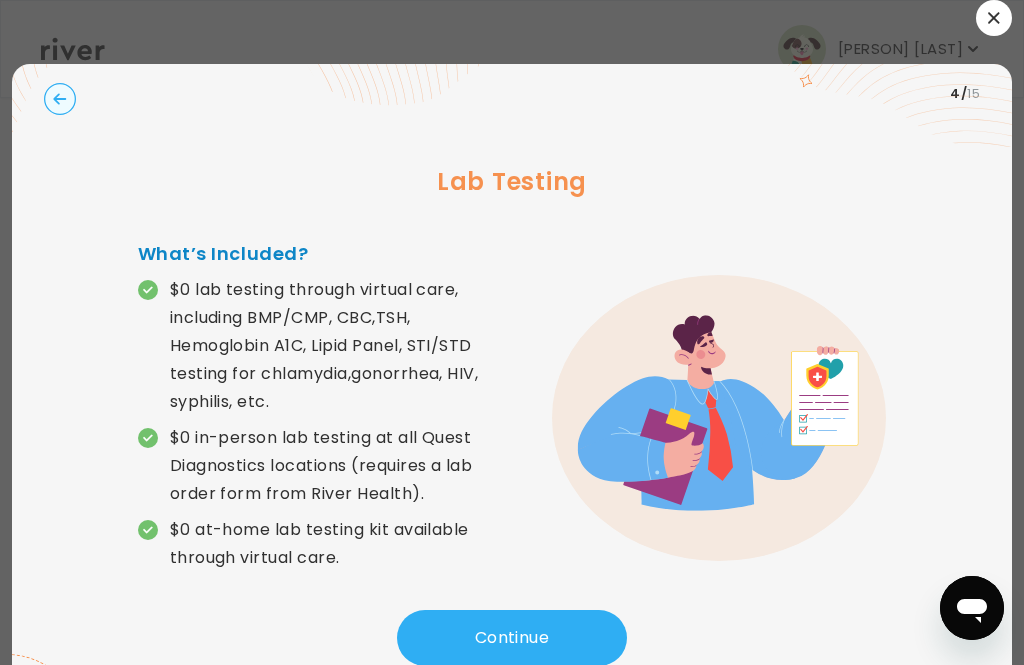 click on "Continue" at bounding box center [512, 638] 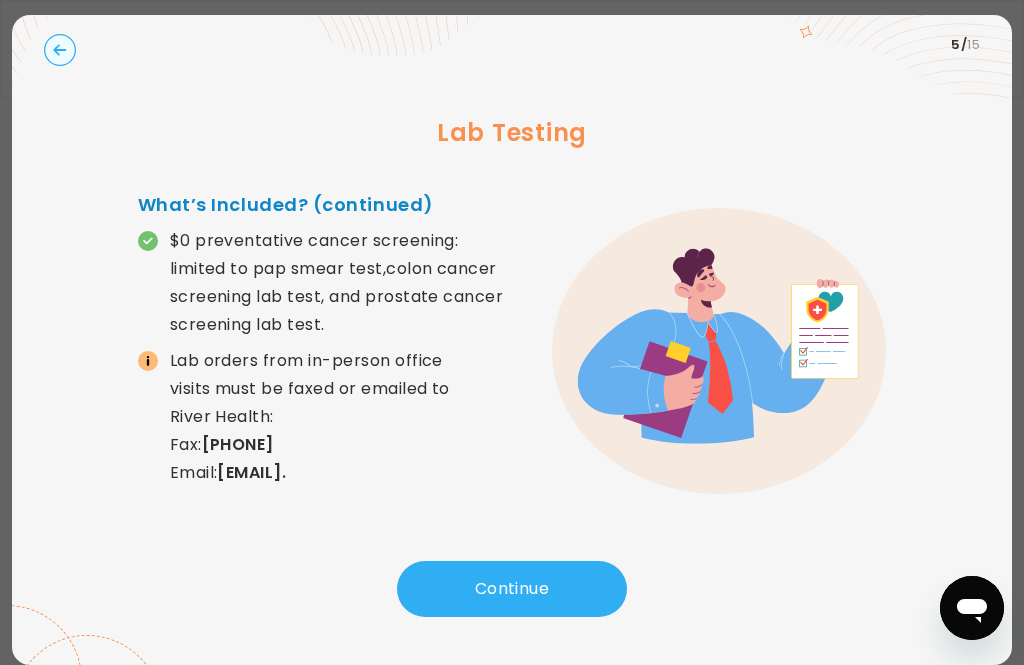 scroll, scrollTop: 55, scrollLeft: 0, axis: vertical 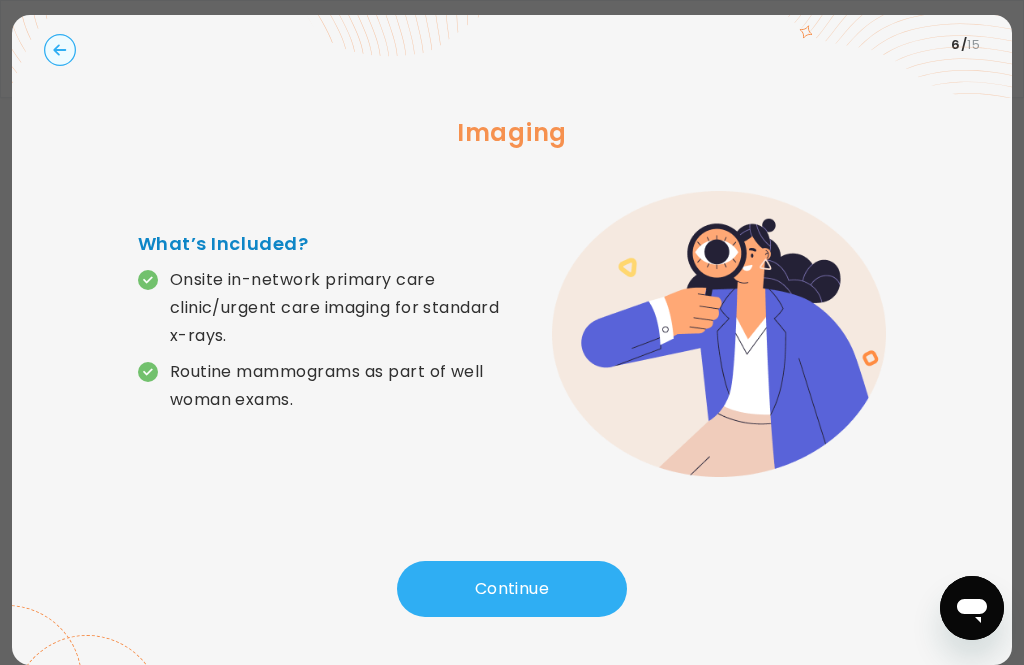 click on "Continue" at bounding box center [512, 589] 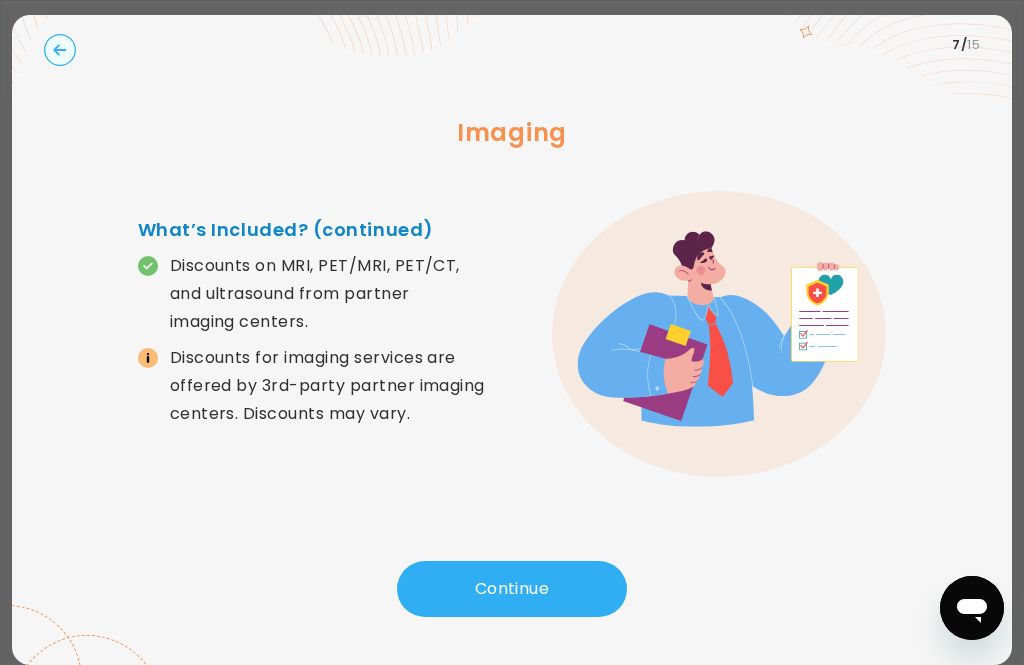 click on "Continue" at bounding box center (512, 589) 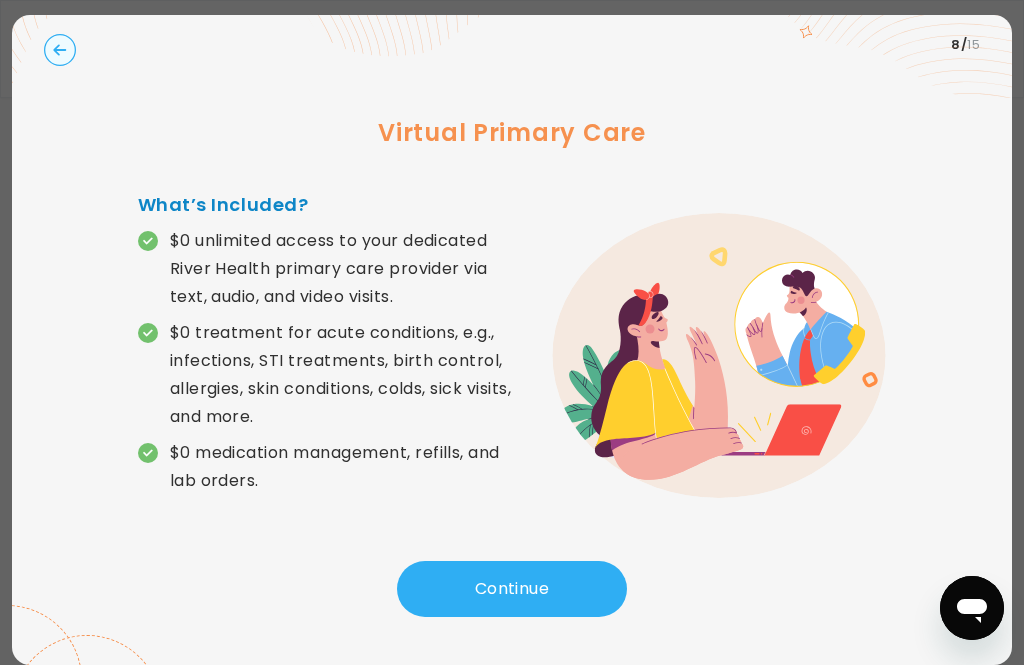 click on "Continue" at bounding box center [512, 589] 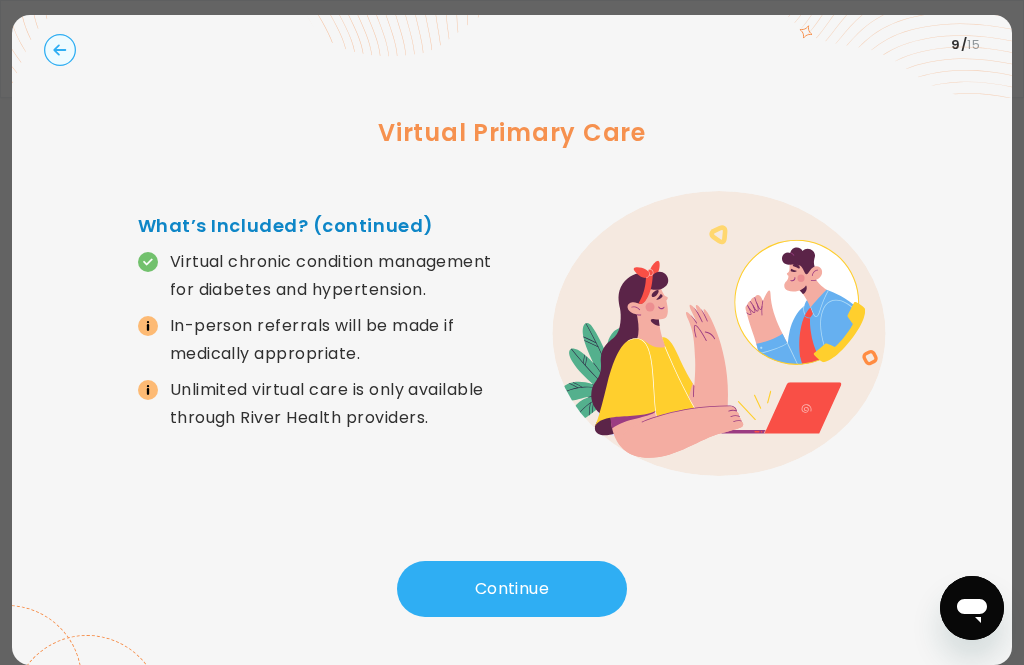 click 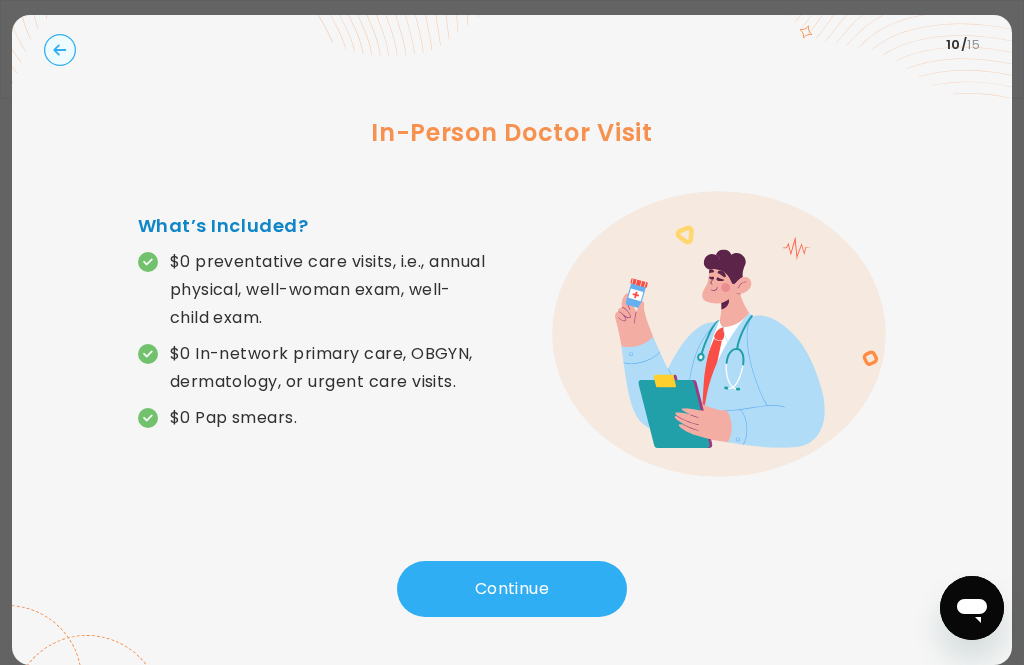 click on "Continue" at bounding box center [512, 589] 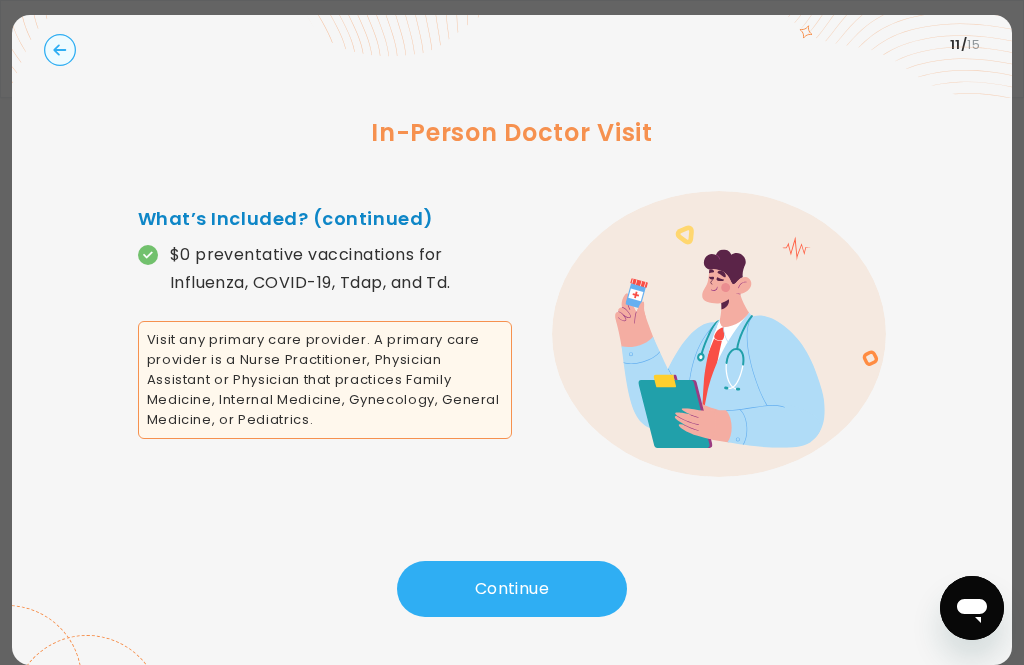 click on "Continue" at bounding box center (512, 589) 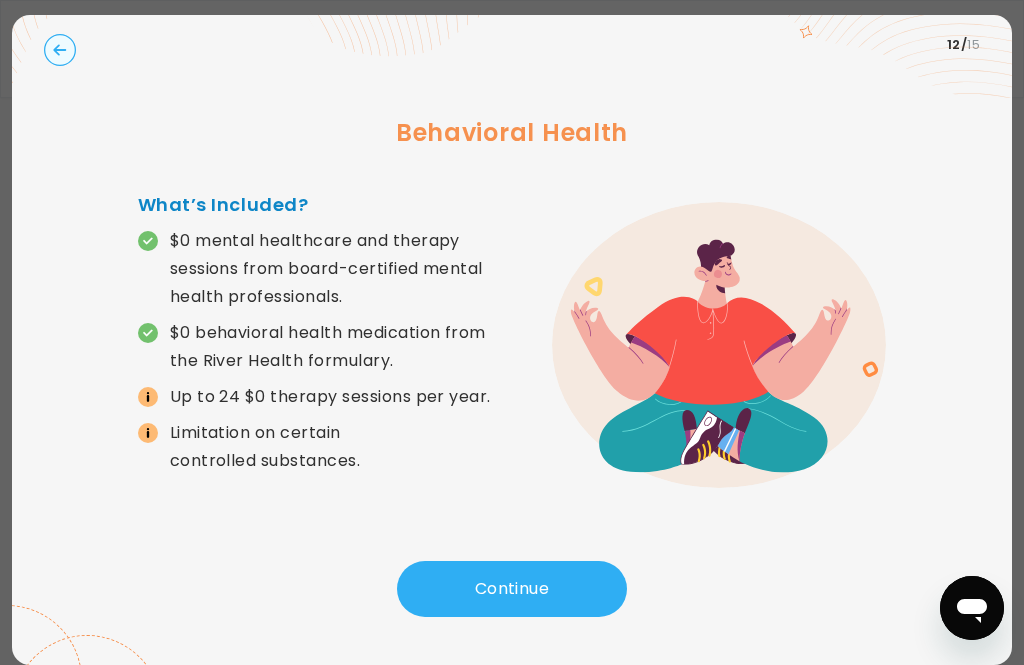 click on "Continue" at bounding box center (512, 589) 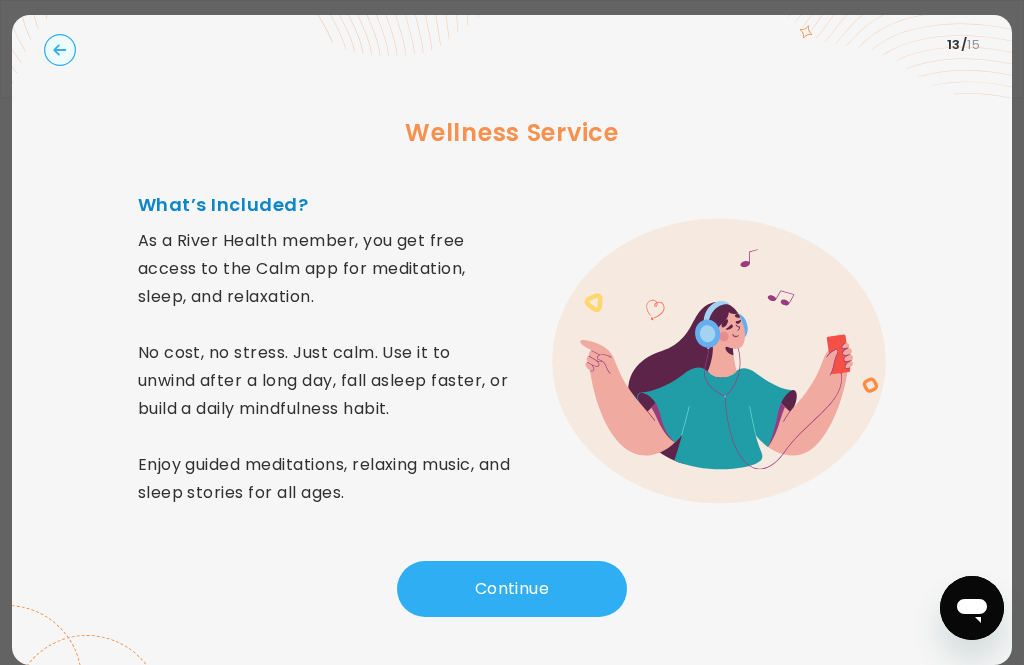 click on "Continue" at bounding box center (512, 589) 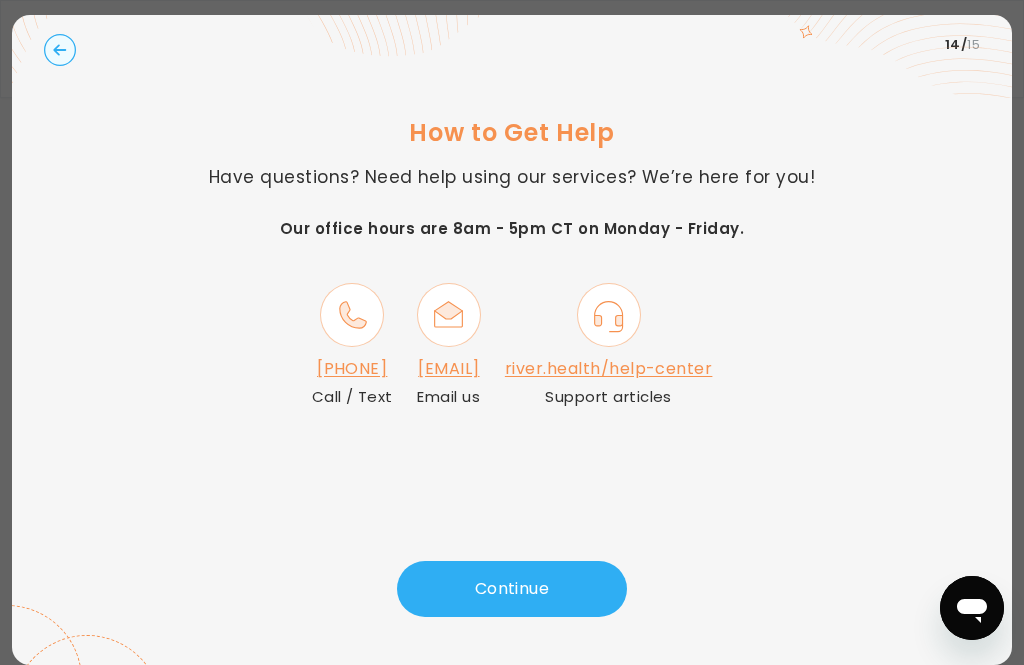click 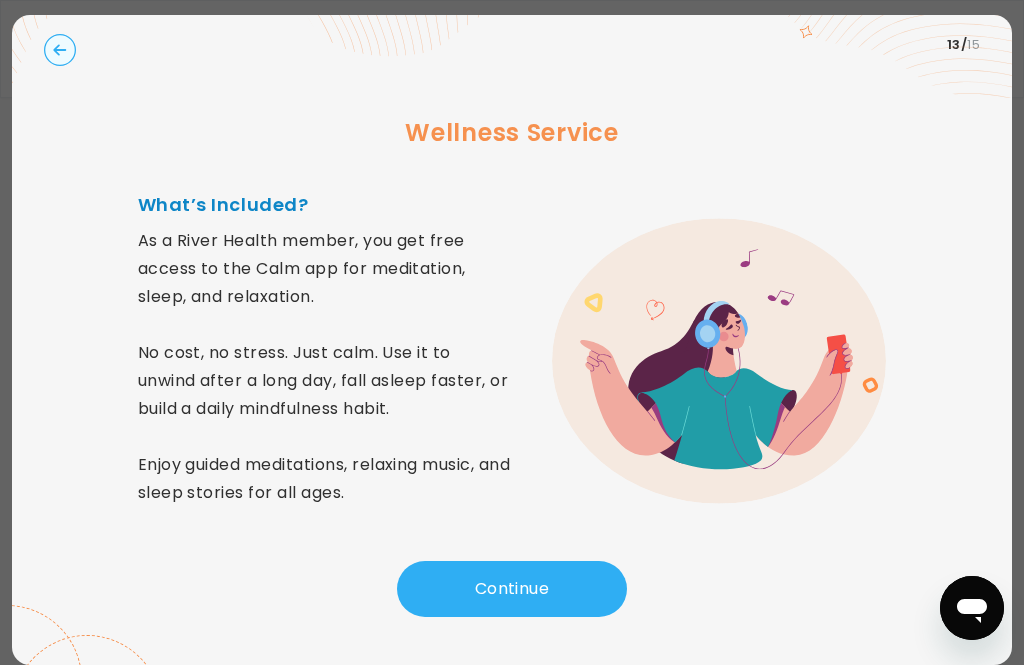 click on "Continue" at bounding box center [512, 589] 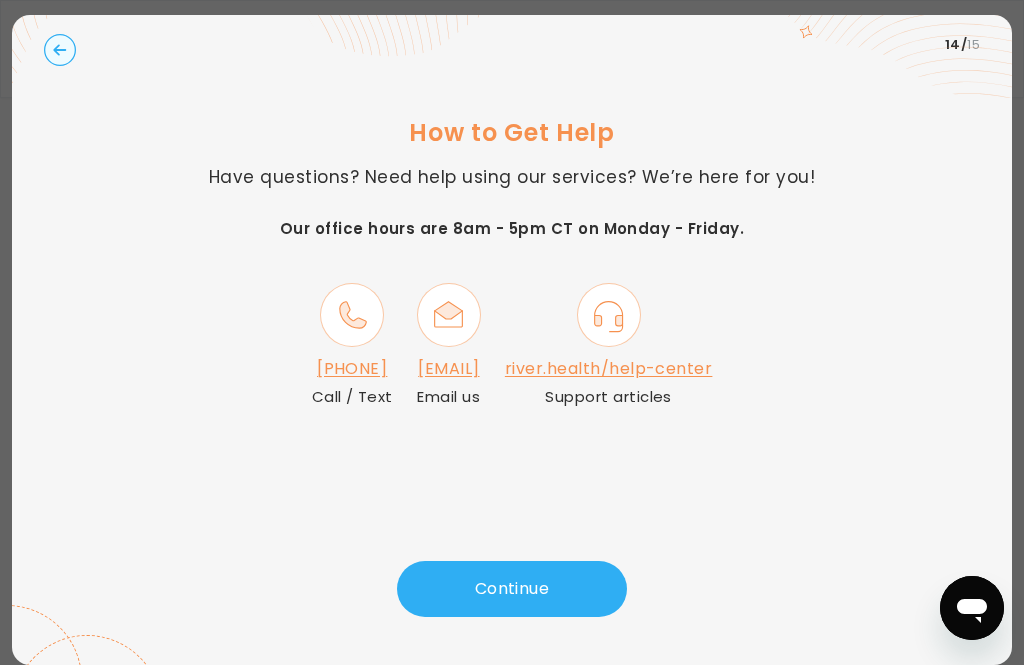 click 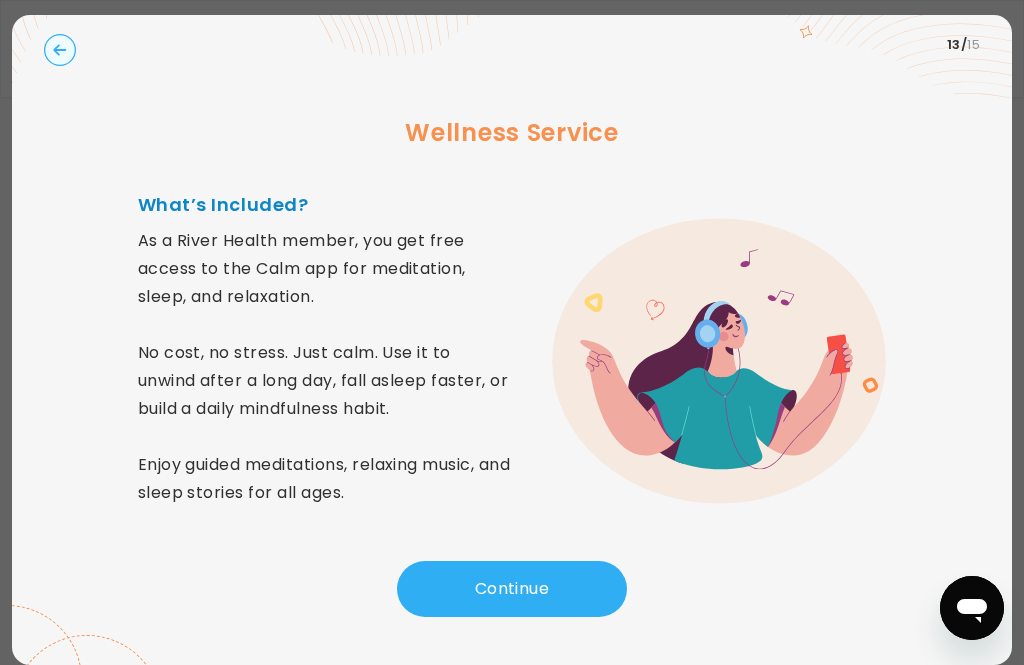 click 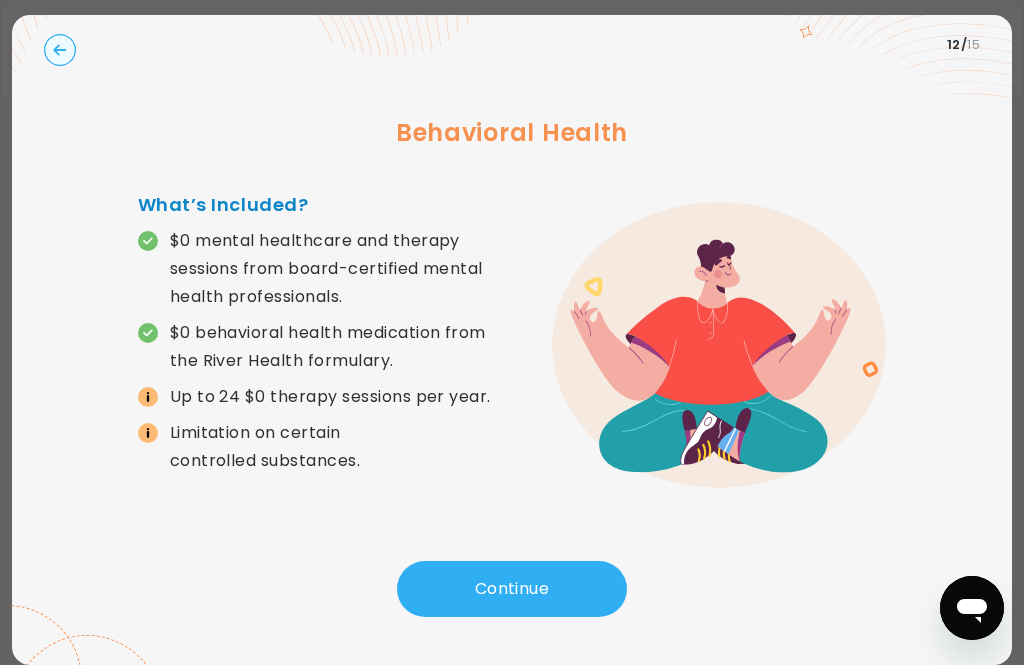 click 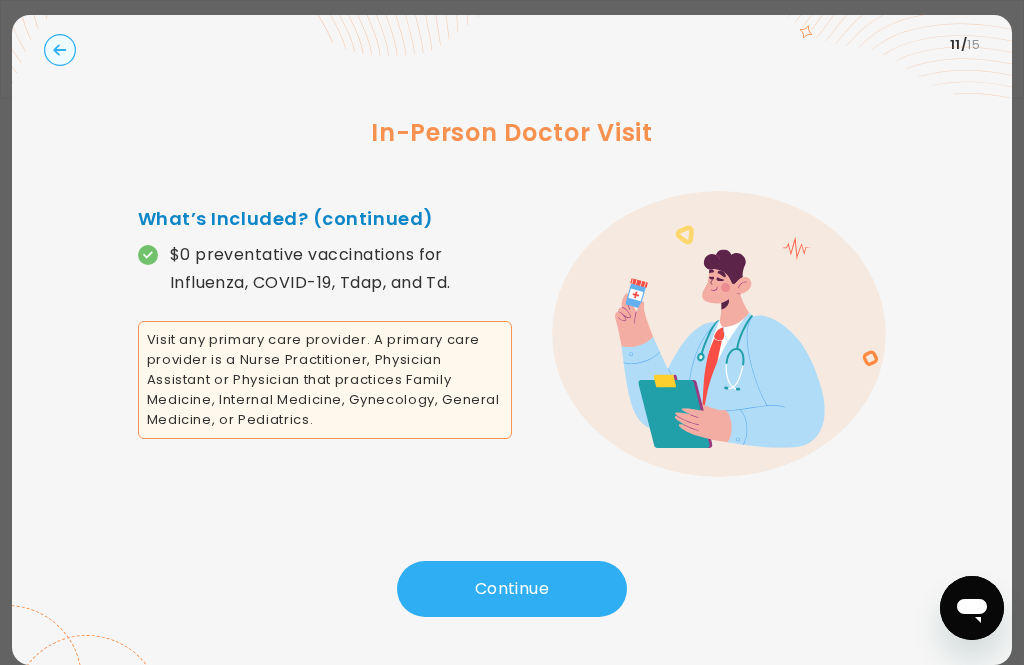 click 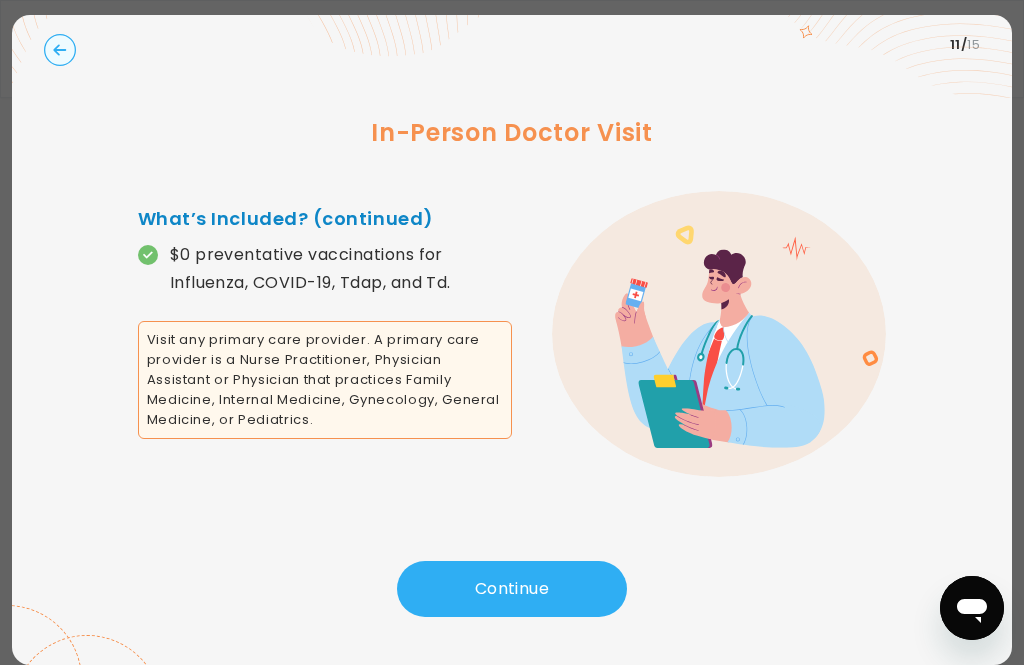 click 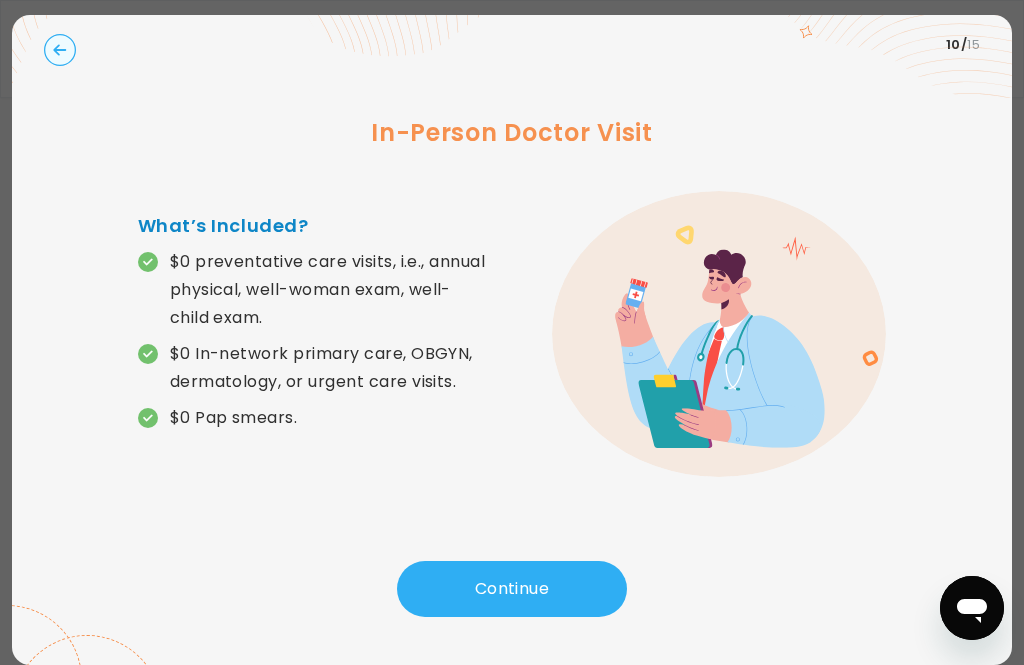 click 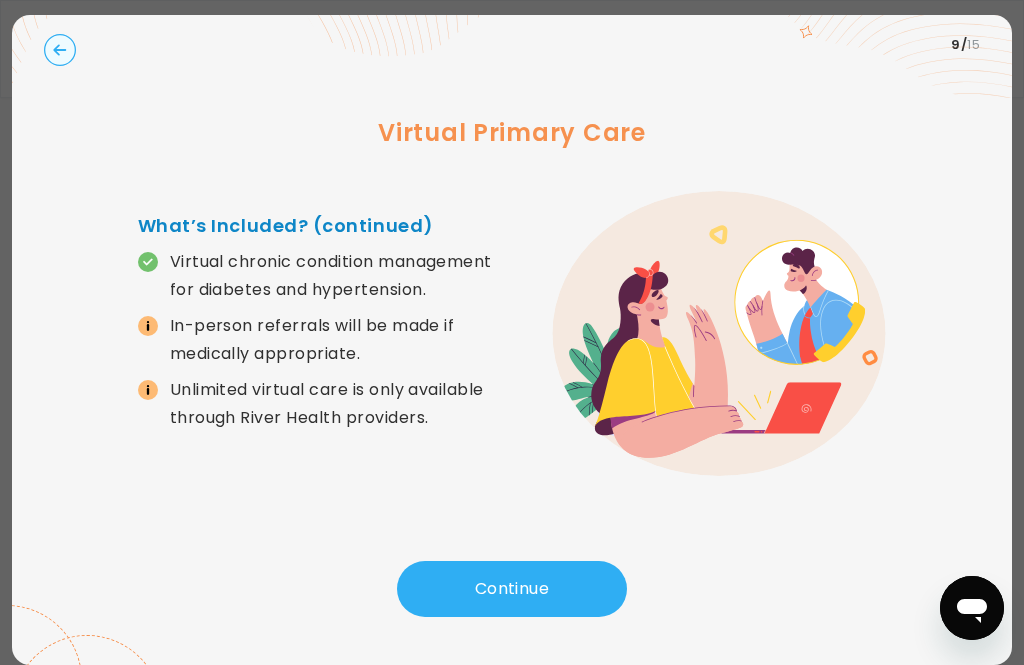 click 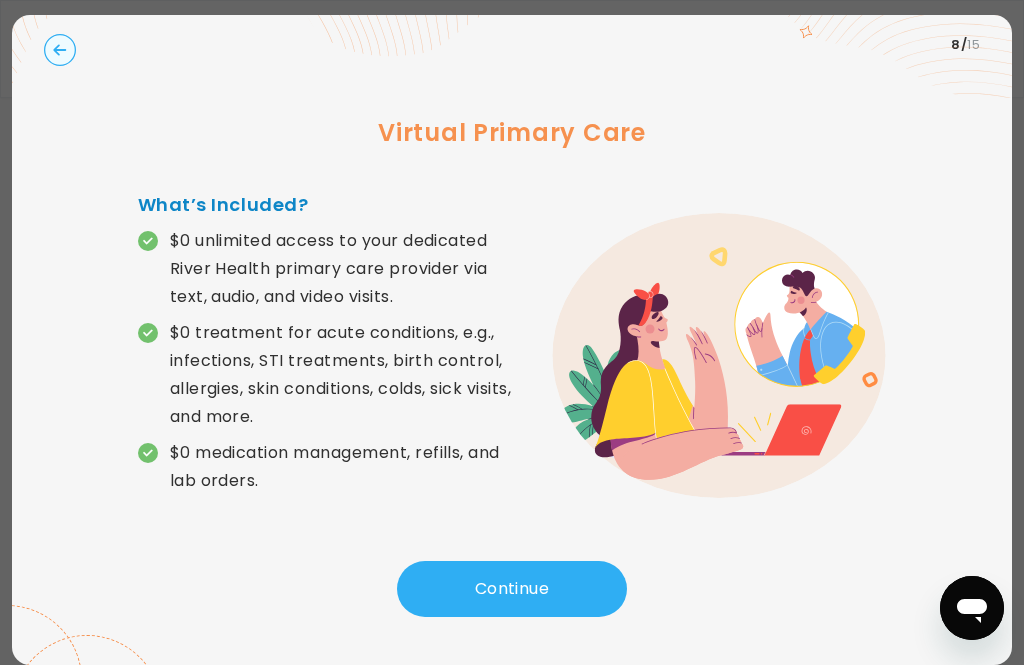 click 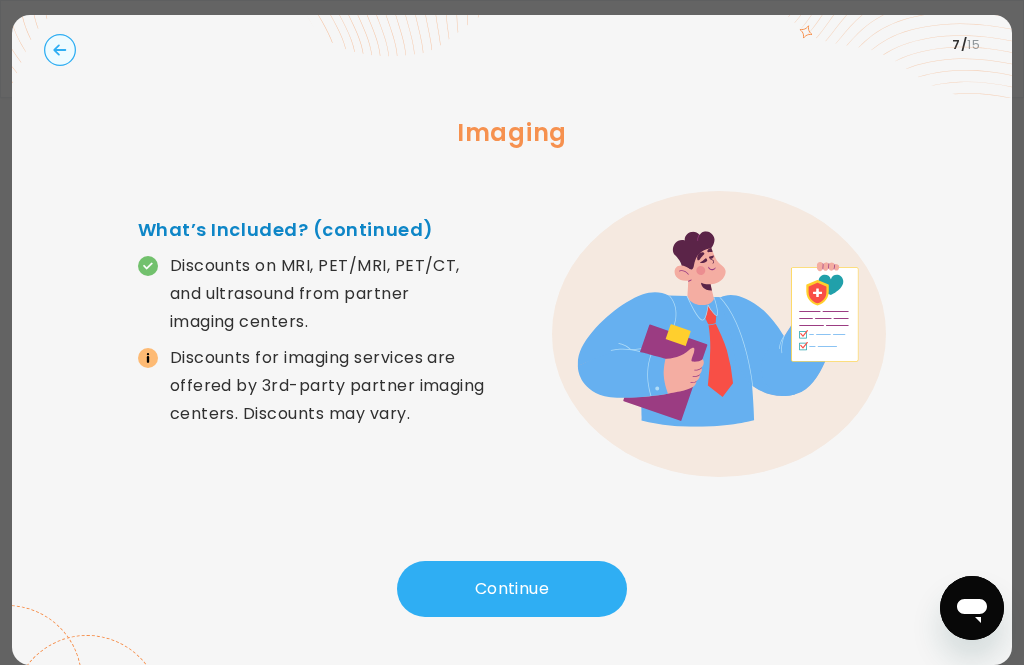 click 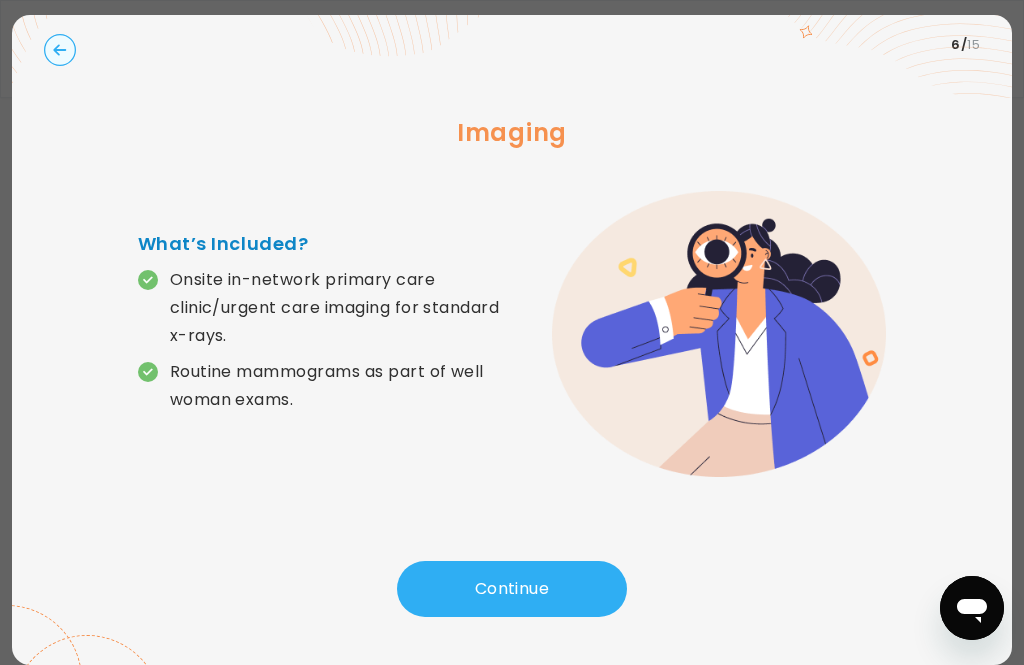 click on "Continue" at bounding box center (512, 589) 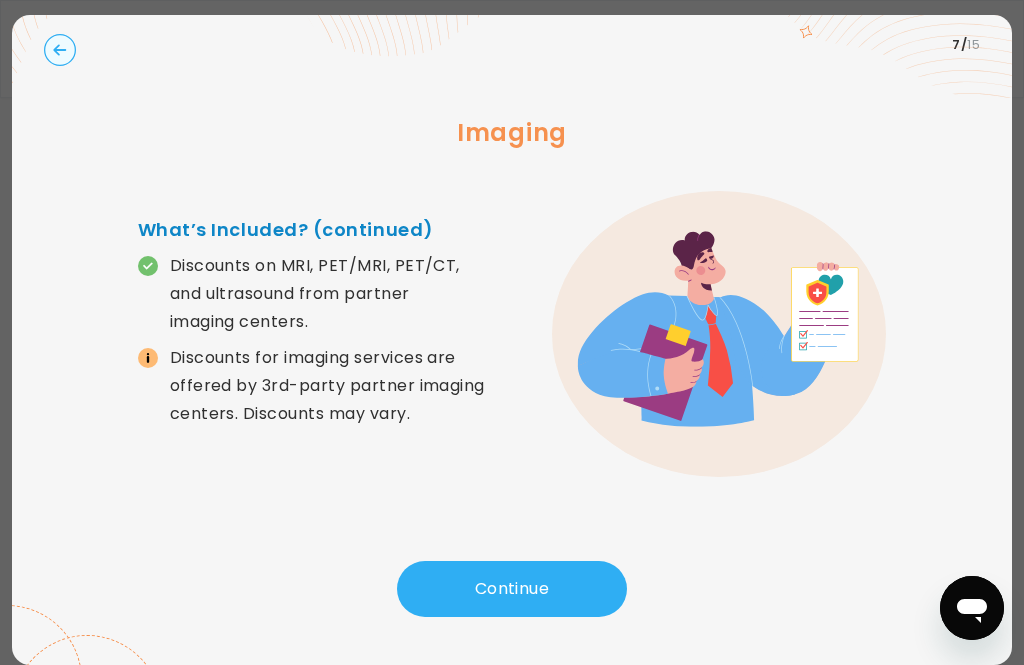 click 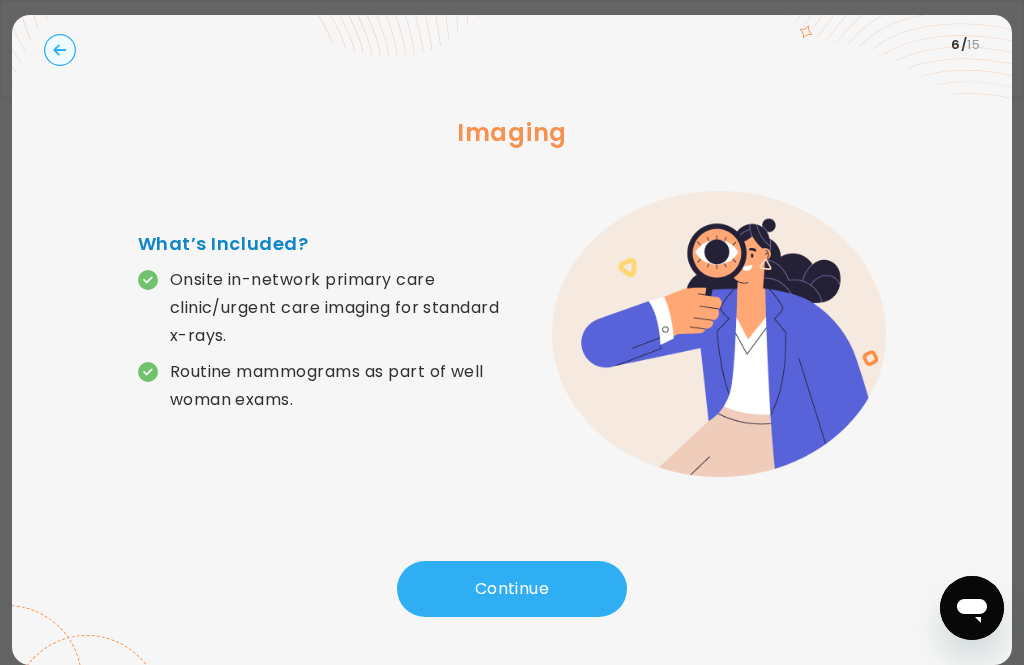 click 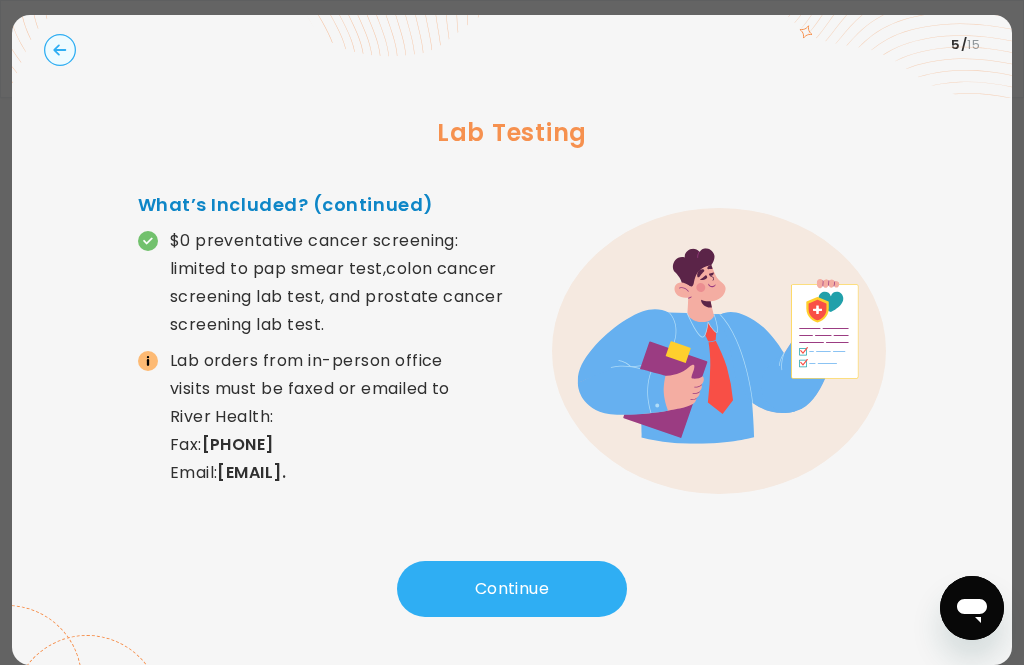 scroll, scrollTop: 64, scrollLeft: 0, axis: vertical 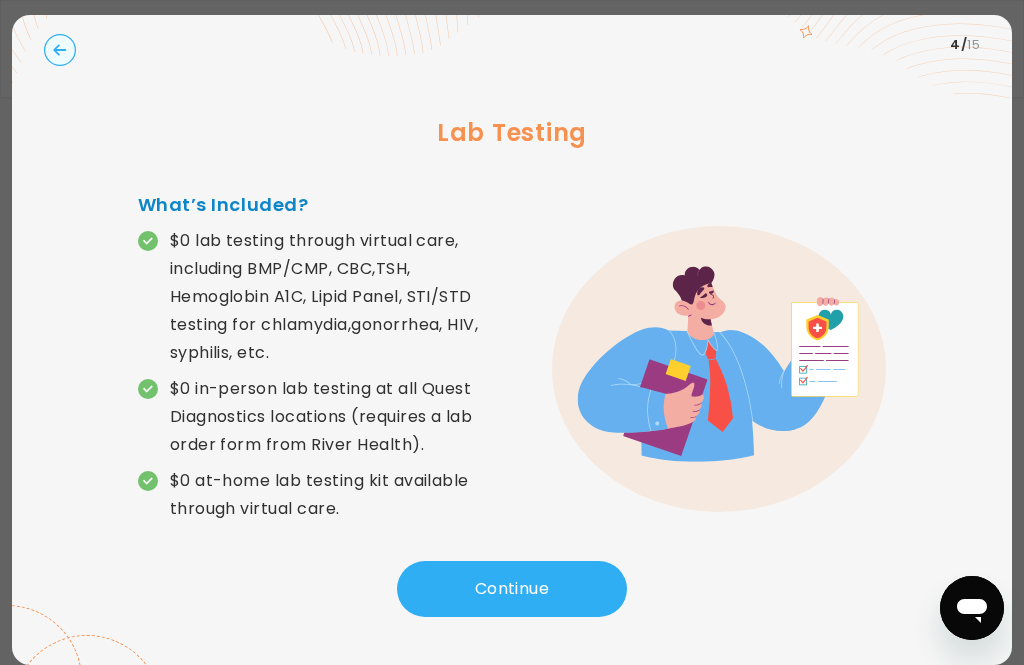 click 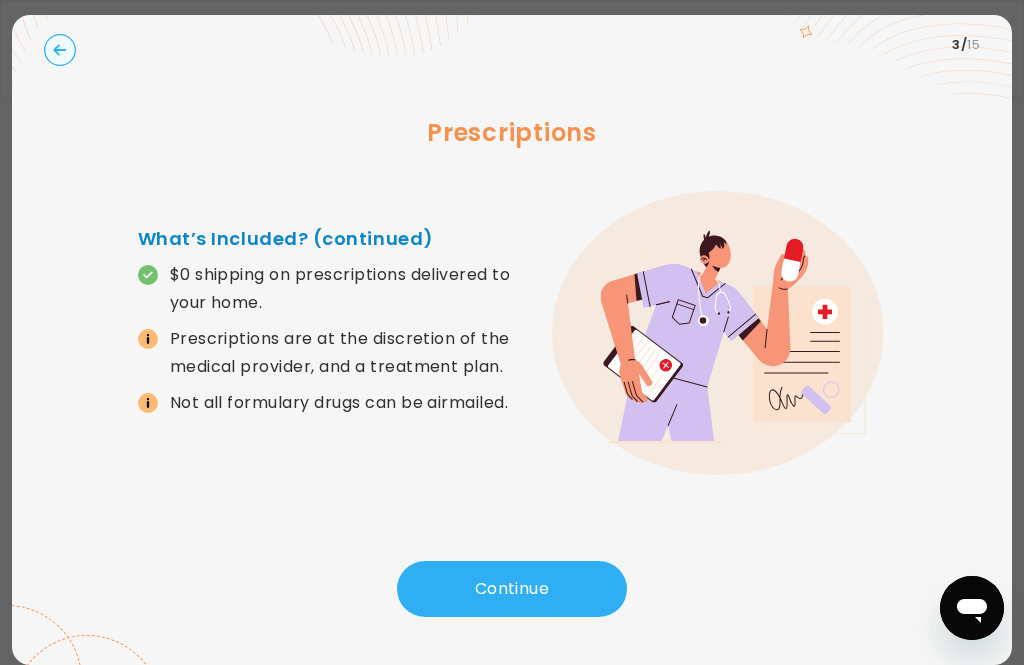 click on "Continue" at bounding box center [512, 589] 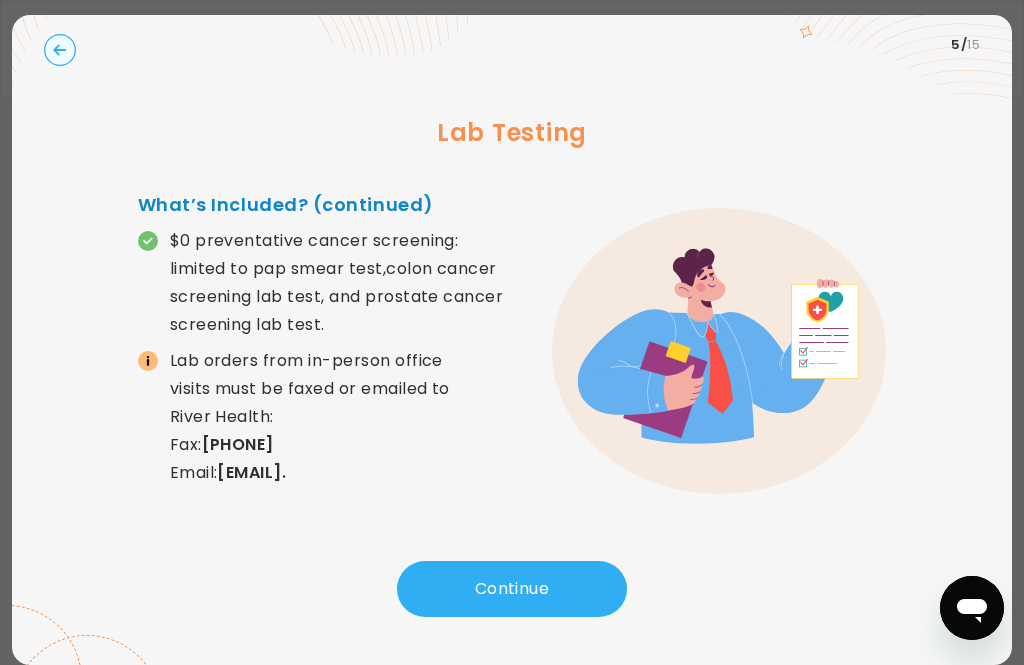 click on "Continue" at bounding box center [512, 589] 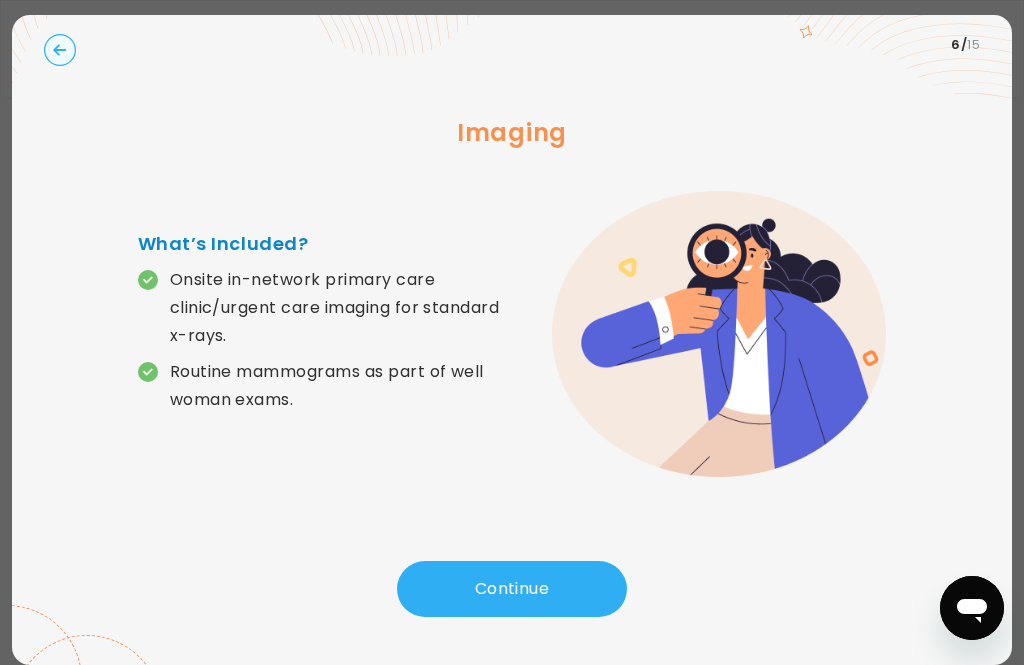 click on "Continue" at bounding box center [512, 589] 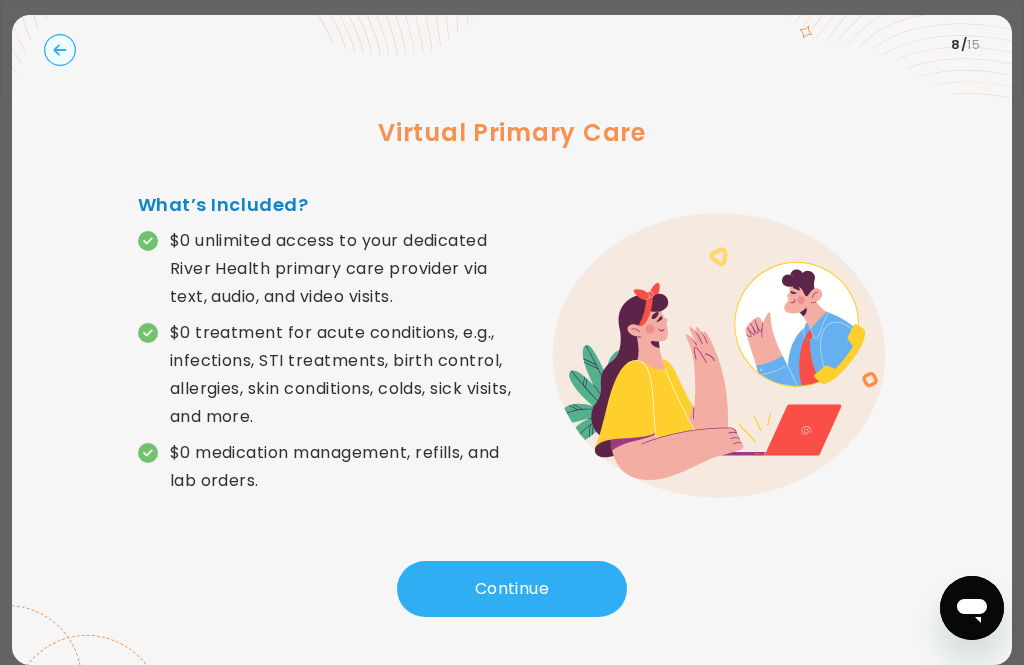 click on "Continue" at bounding box center [512, 589] 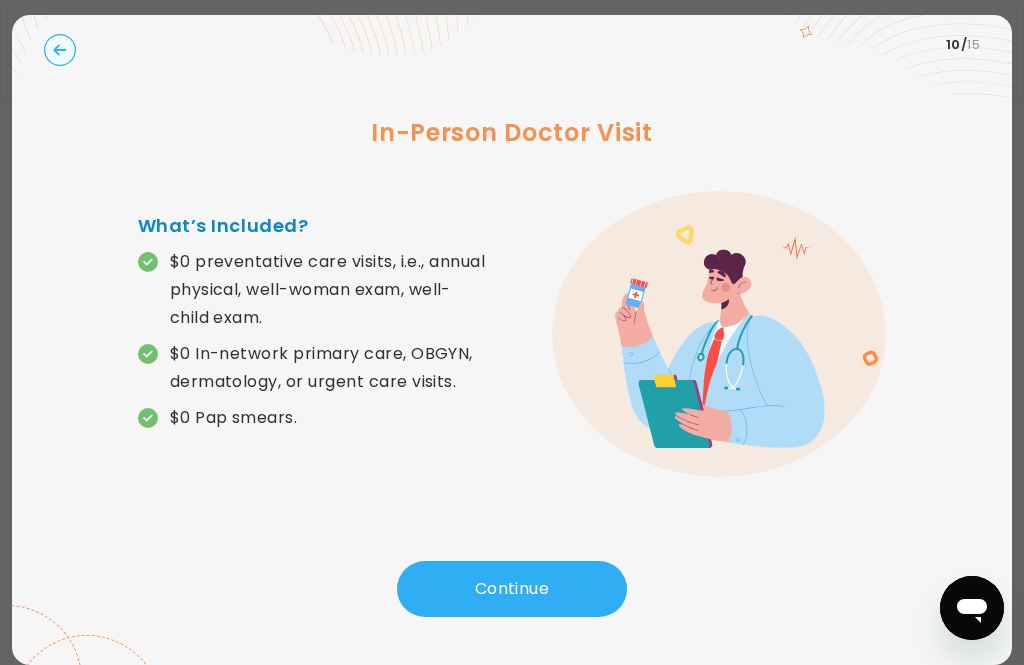 click on "Continue" at bounding box center [512, 589] 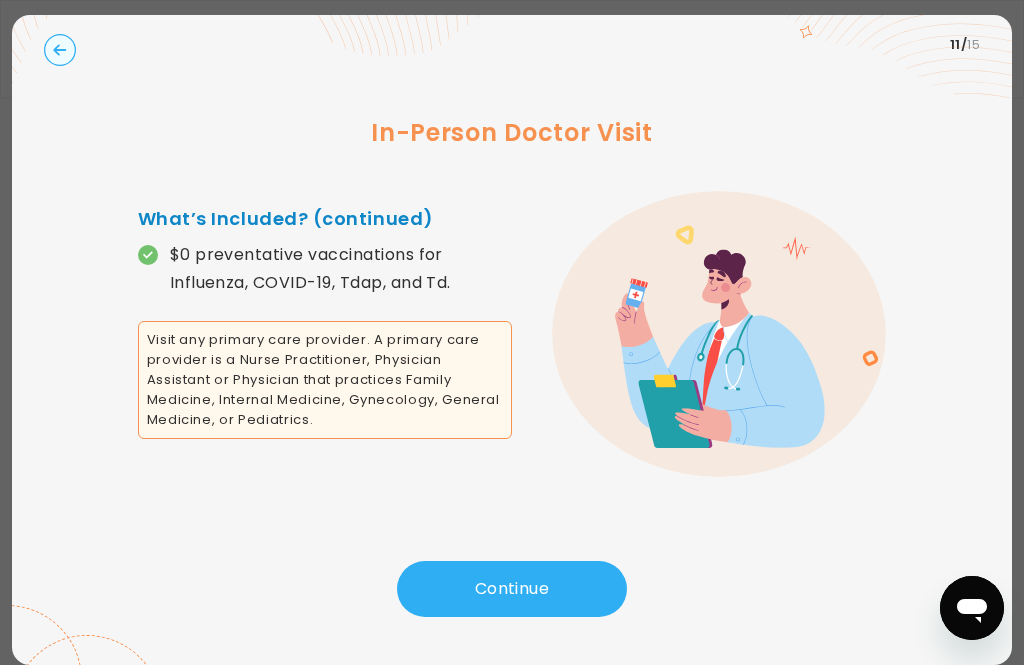 click on "Continue" at bounding box center [512, 589] 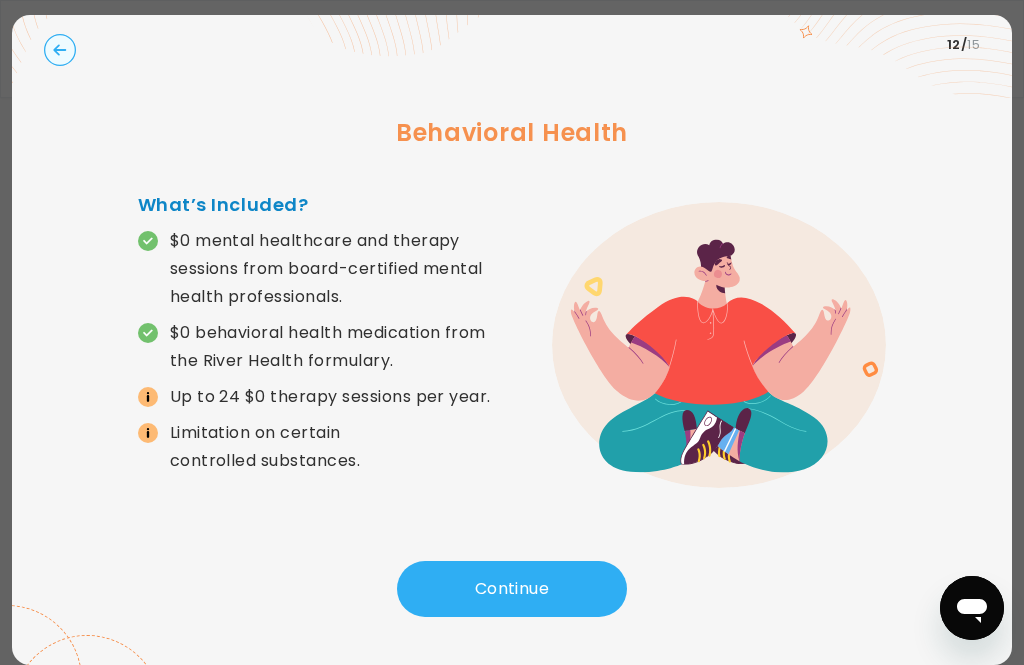 click on "Continue" at bounding box center [512, 589] 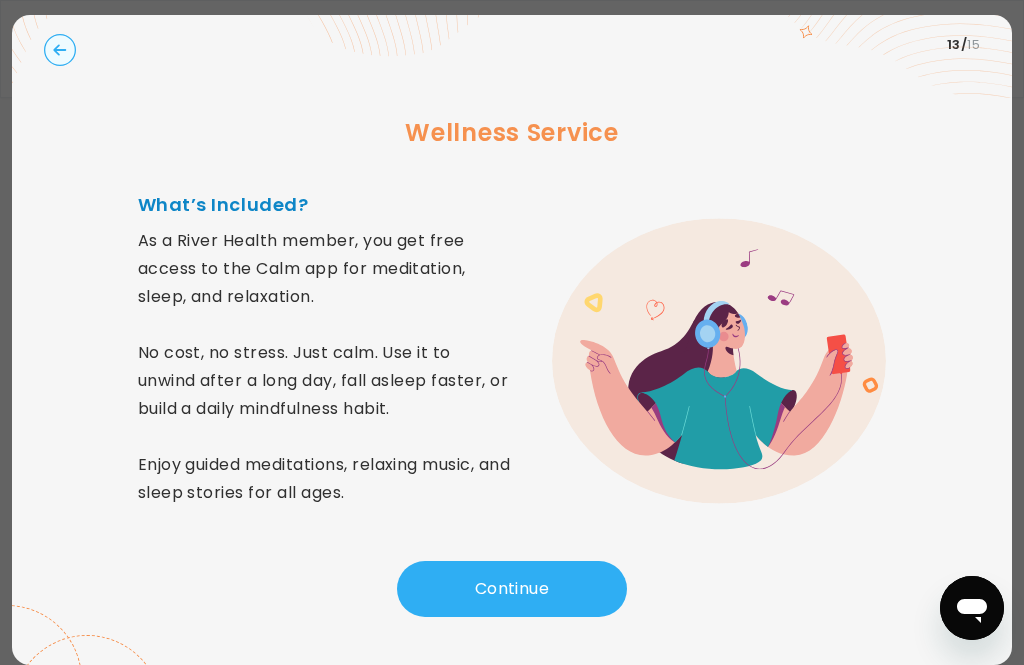 click on "Continue" at bounding box center (512, 589) 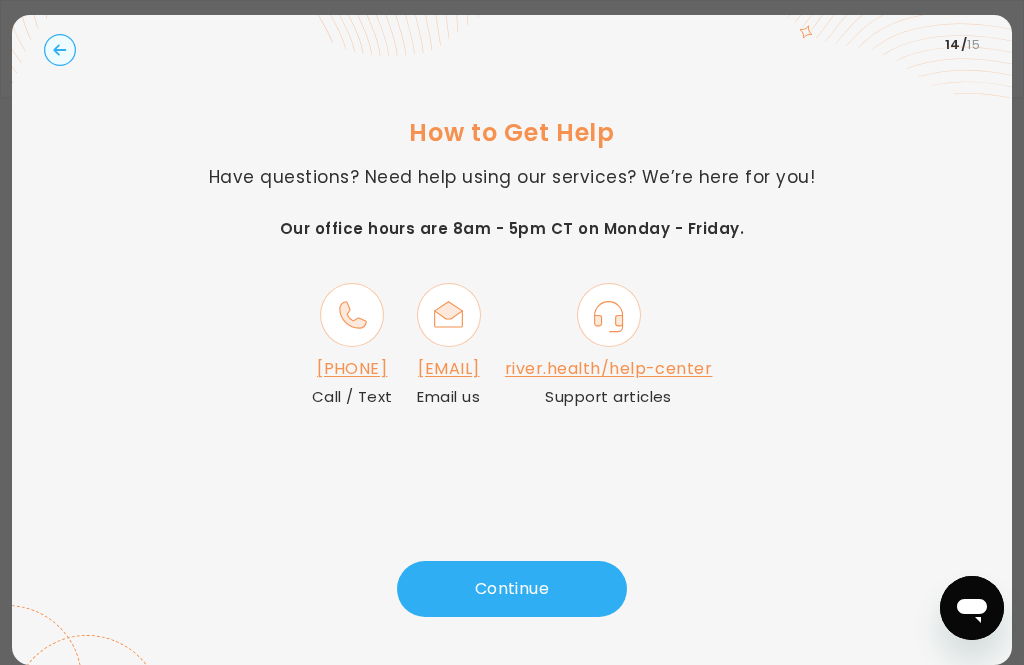click on "Continue" at bounding box center [512, 589] 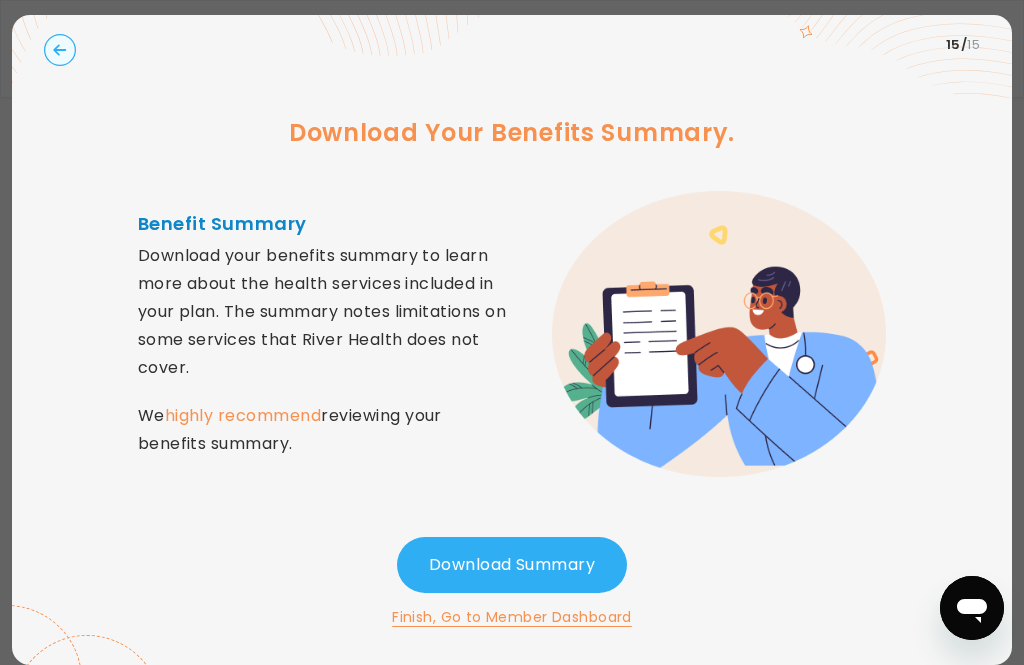 click on "Finish, Go to Member Dashboard" at bounding box center (512, 617) 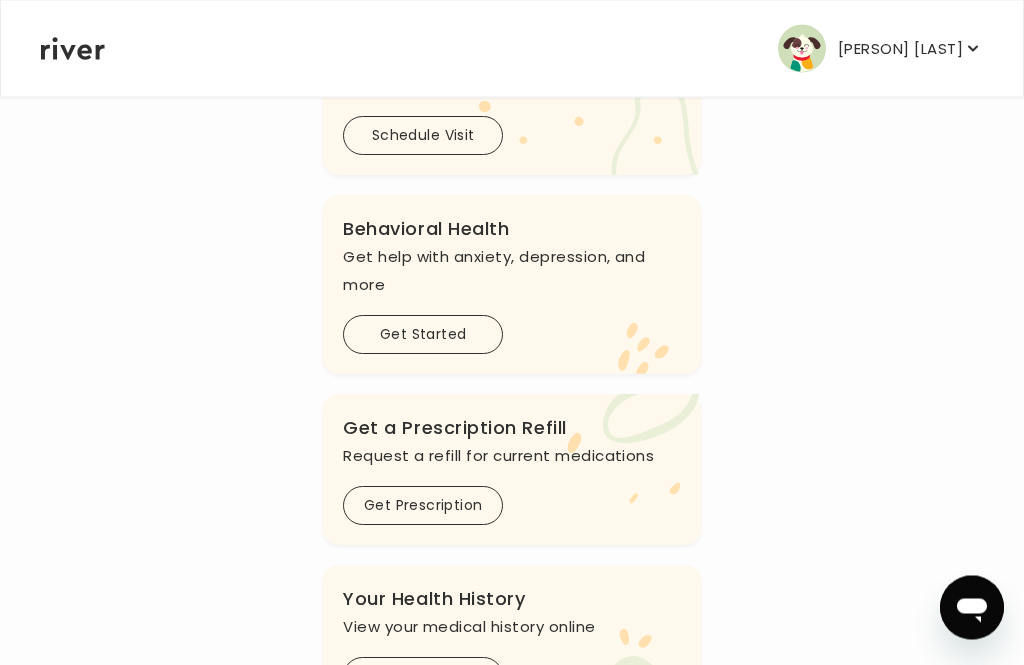 scroll, scrollTop: 693, scrollLeft: 0, axis: vertical 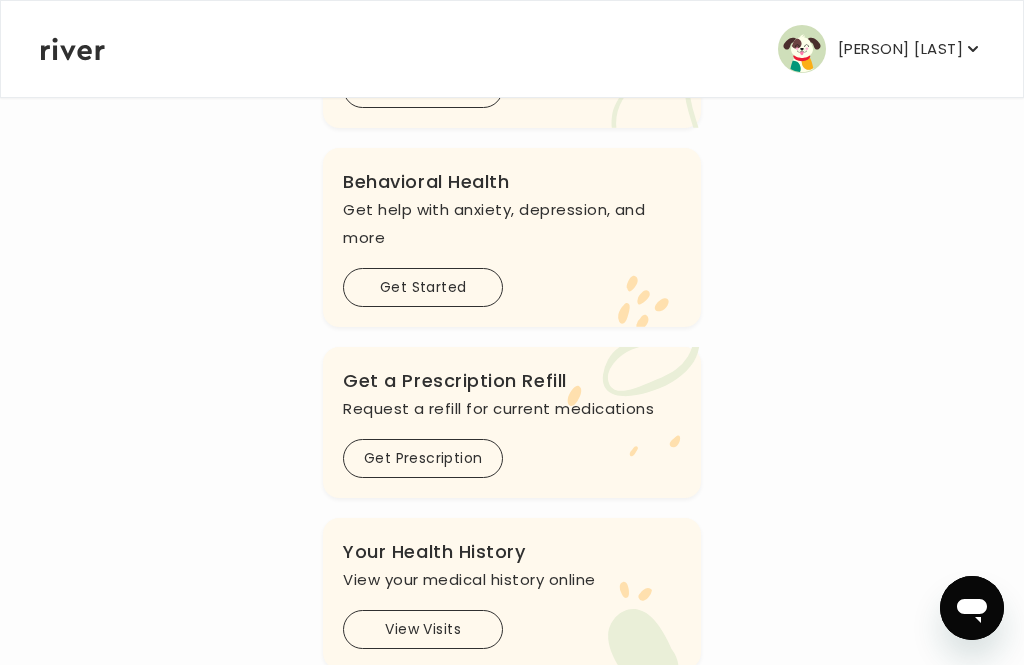 click on "View Visits" at bounding box center (423, 629) 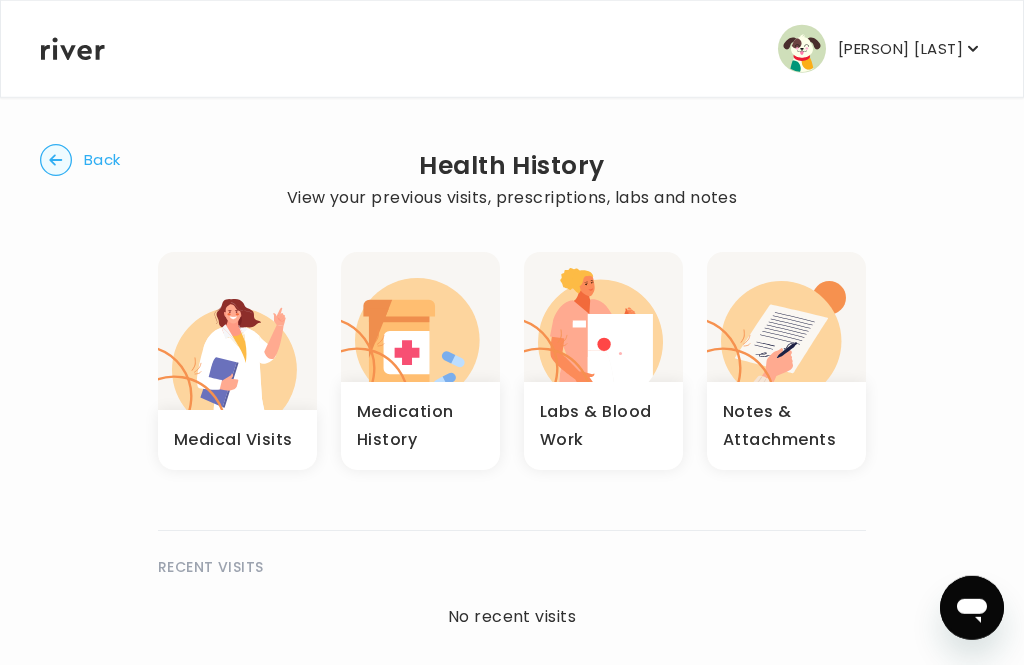 scroll, scrollTop: 34, scrollLeft: 0, axis: vertical 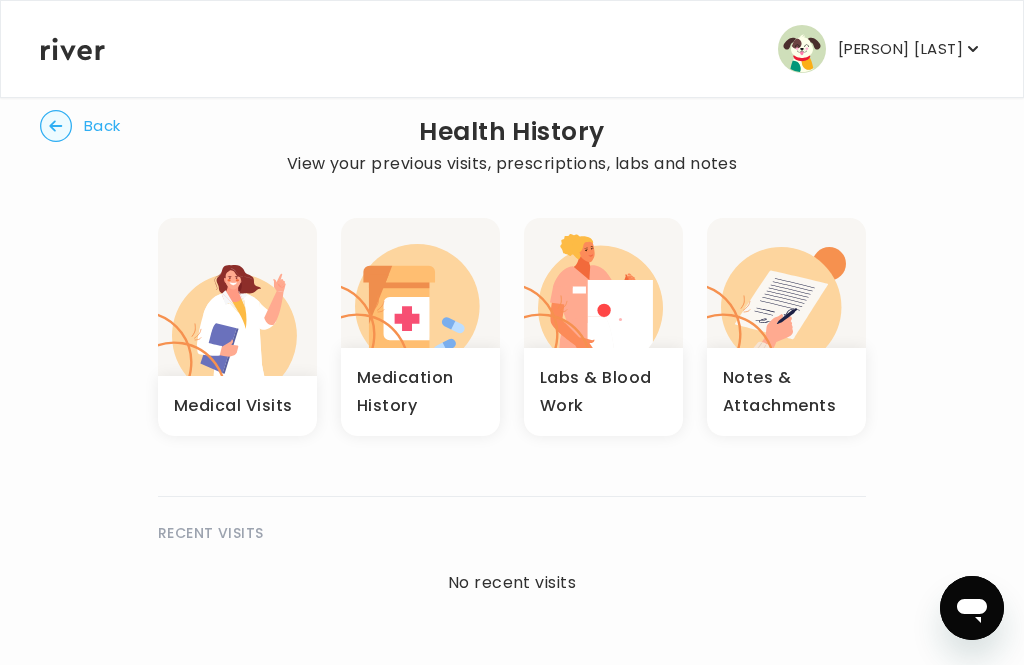 click on "Back Health History View your previous visits, prescriptions, labs and notes Medical Visits Medication History Labs & Blood Work Notes & Attachments RECENT VISITS No recent visits" at bounding box center (512, 363) 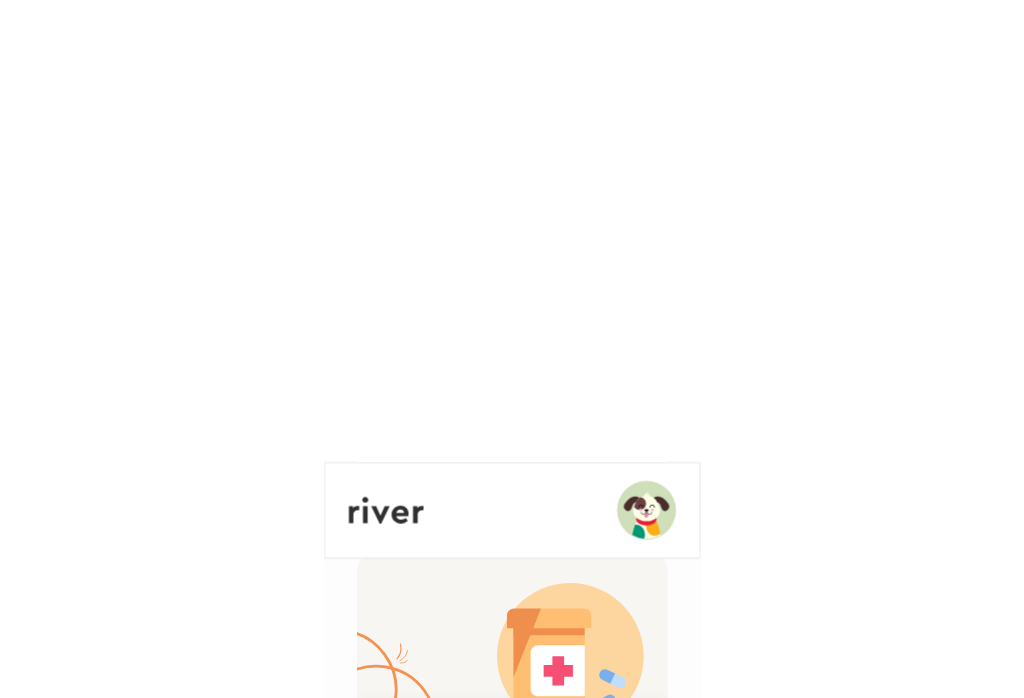 scroll, scrollTop: 0, scrollLeft: 0, axis: both 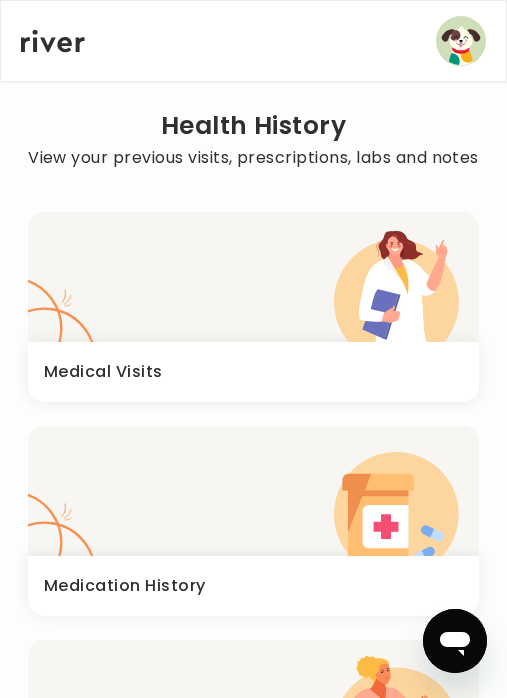 click at bounding box center (461, 41) 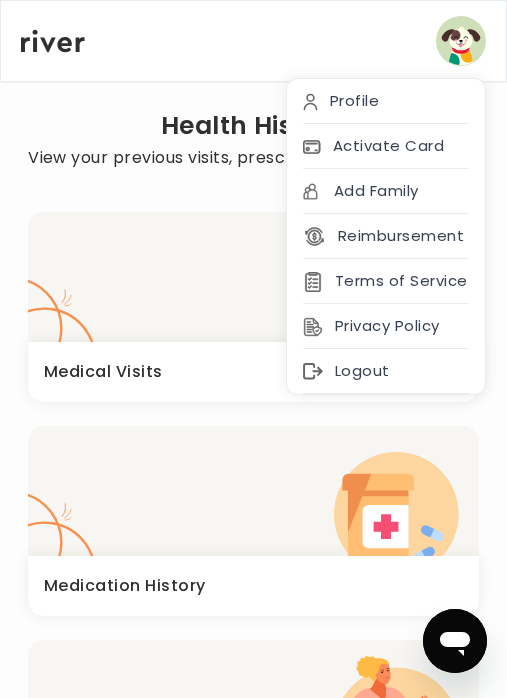 click on "Terms of Service" at bounding box center [386, 281] 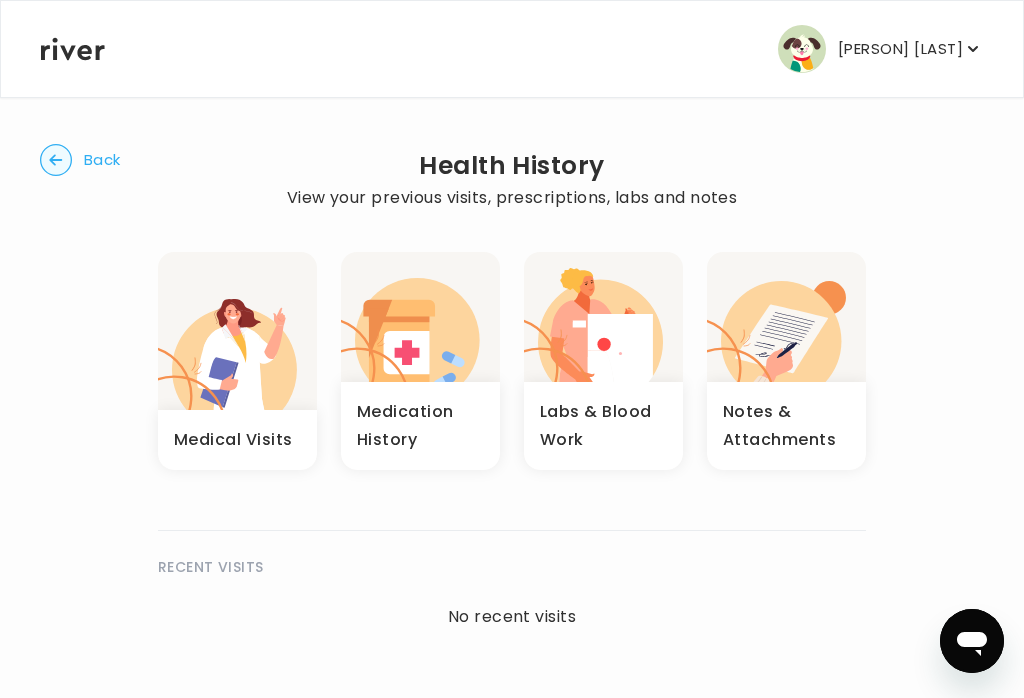 click 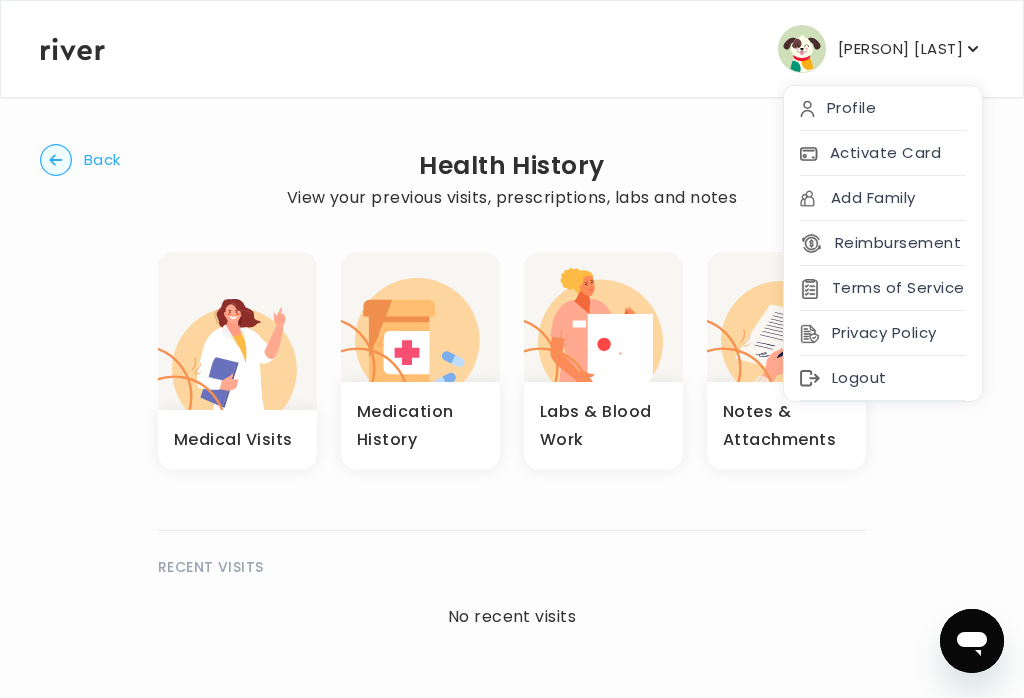 click 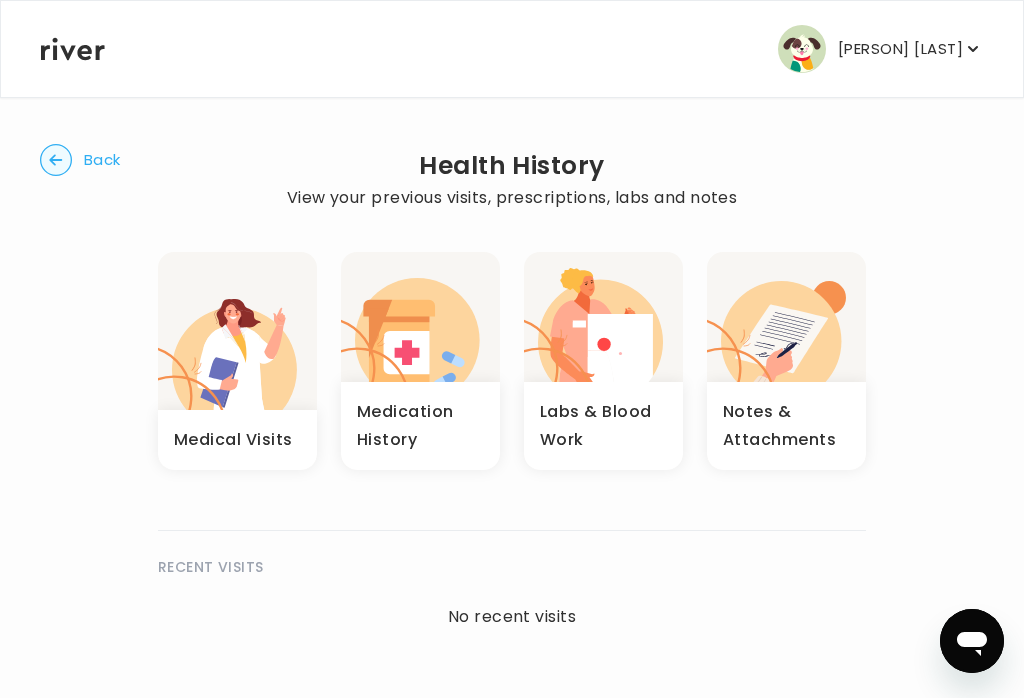 click 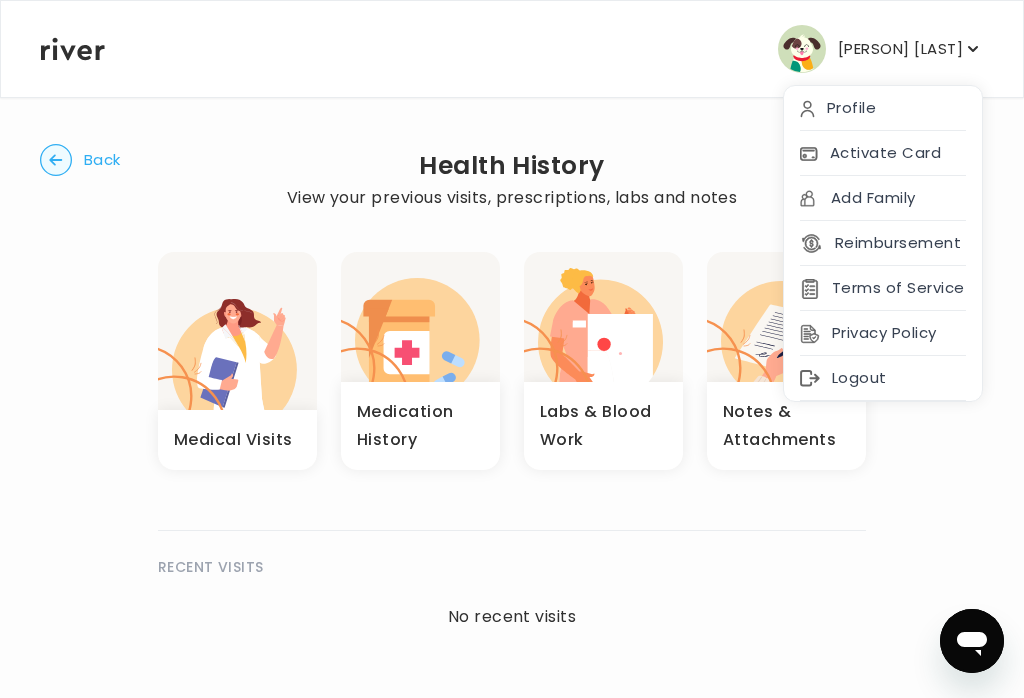 click on "Profile" at bounding box center (883, 108) 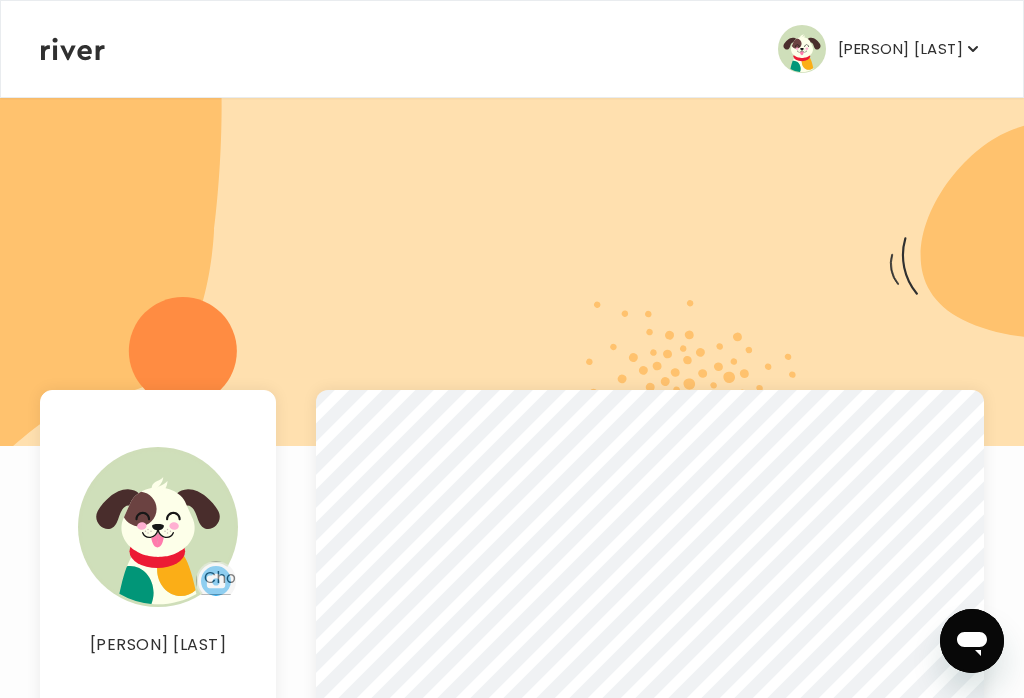 click at bounding box center (802, 49) 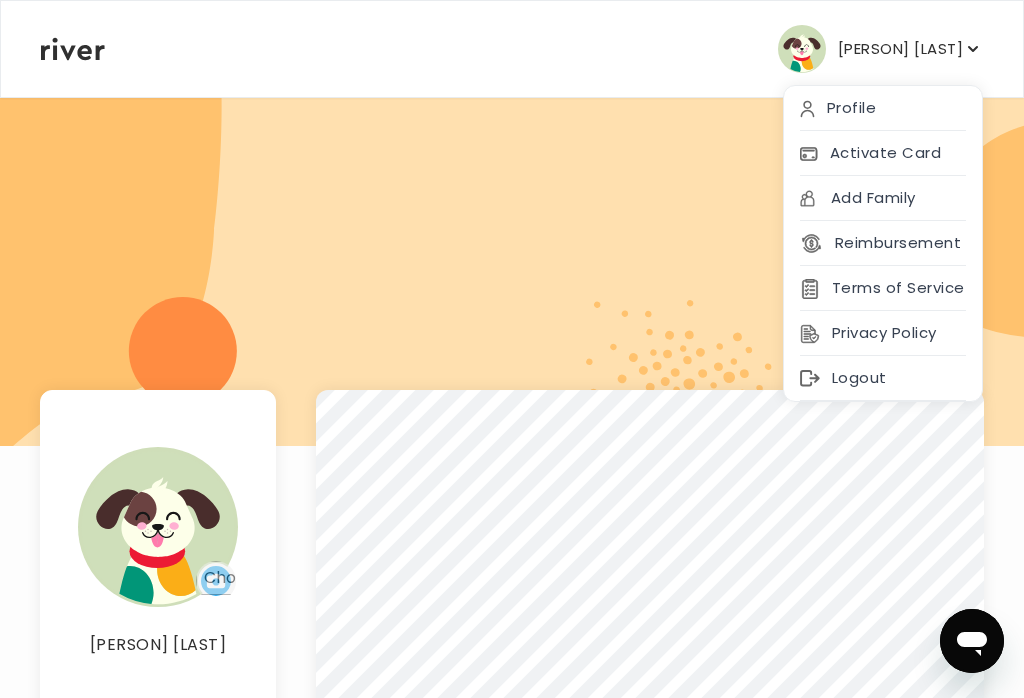 click 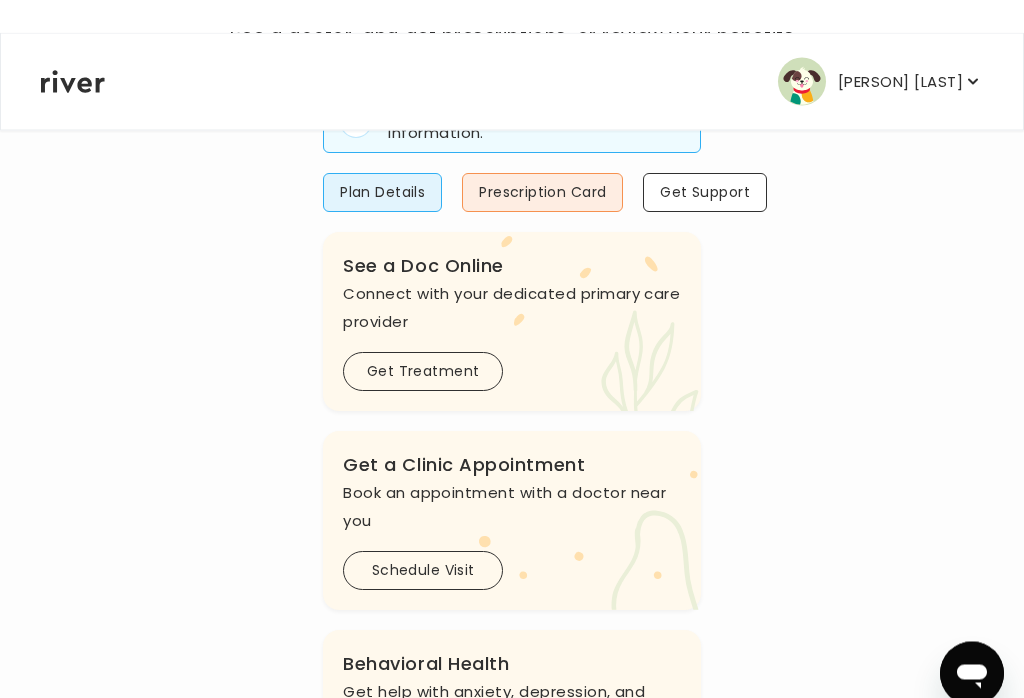 scroll, scrollTop: 0, scrollLeft: 0, axis: both 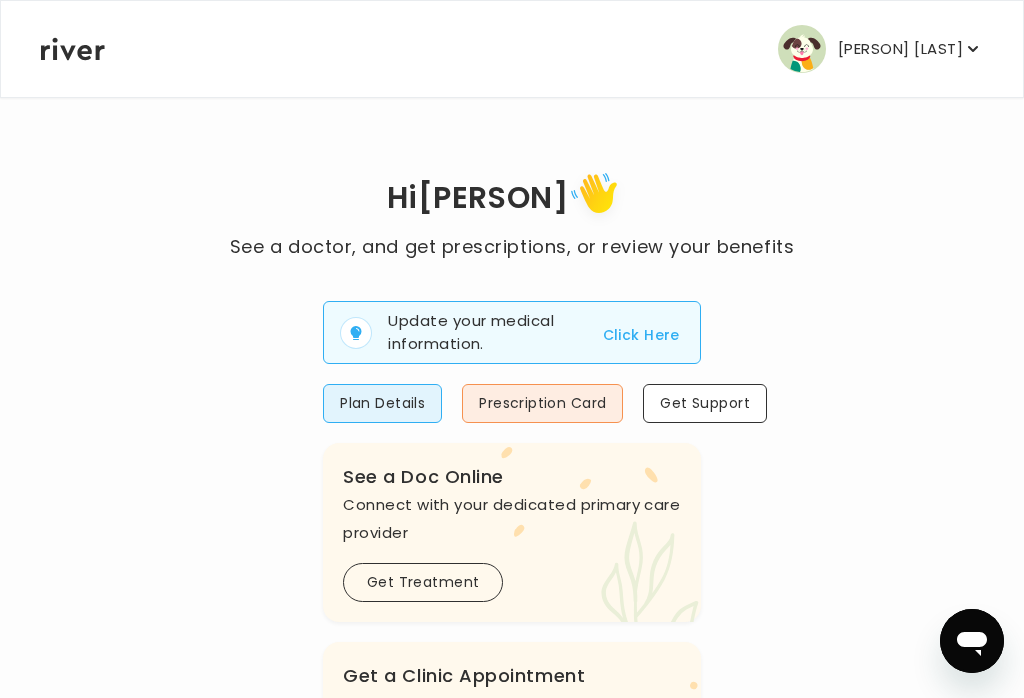 click on "Prescription Card" at bounding box center (542, 403) 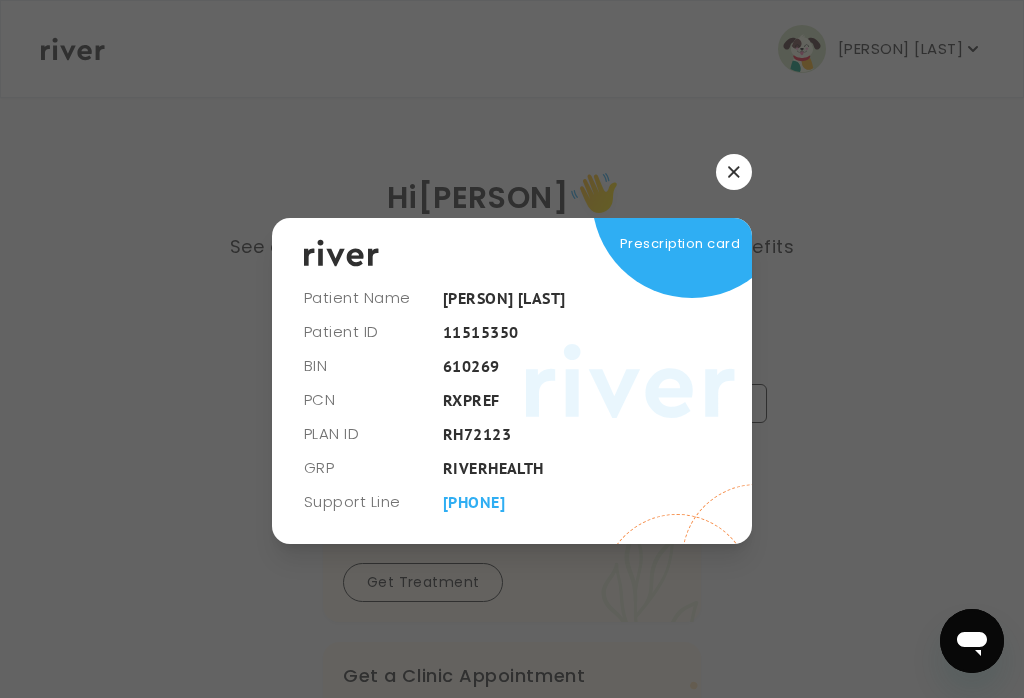 click 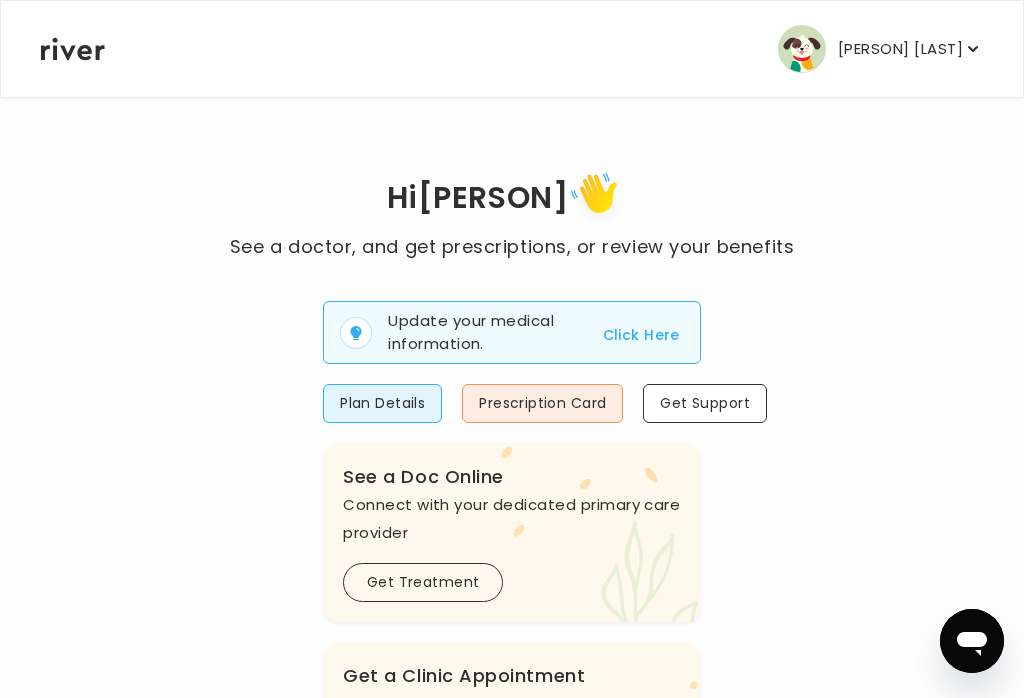 click 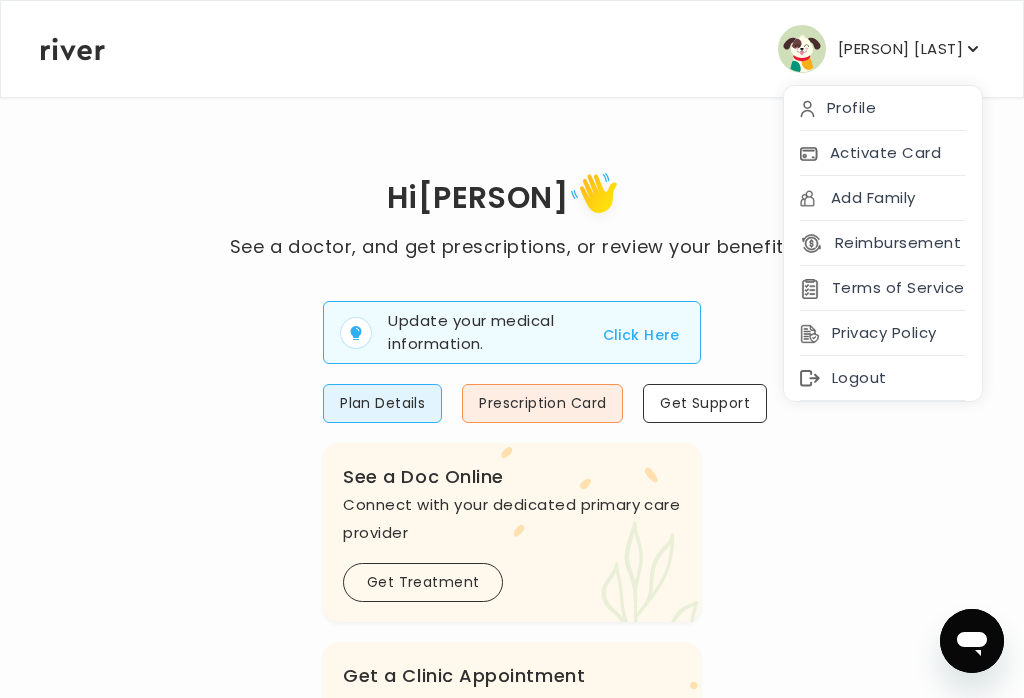 click on "Profile" at bounding box center (883, 108) 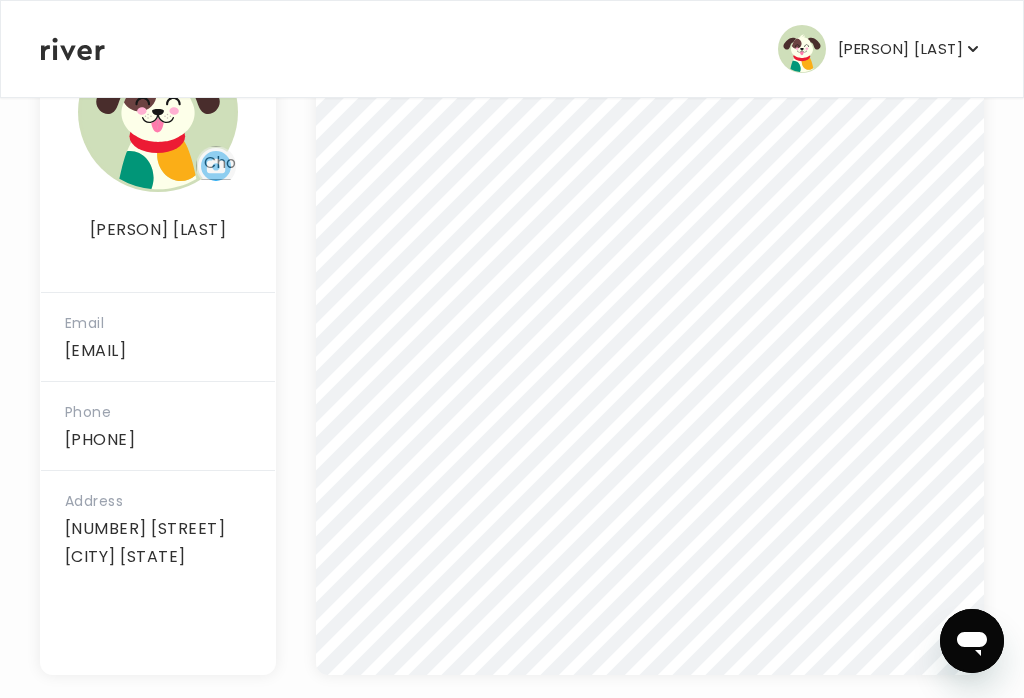 scroll, scrollTop: 417, scrollLeft: 0, axis: vertical 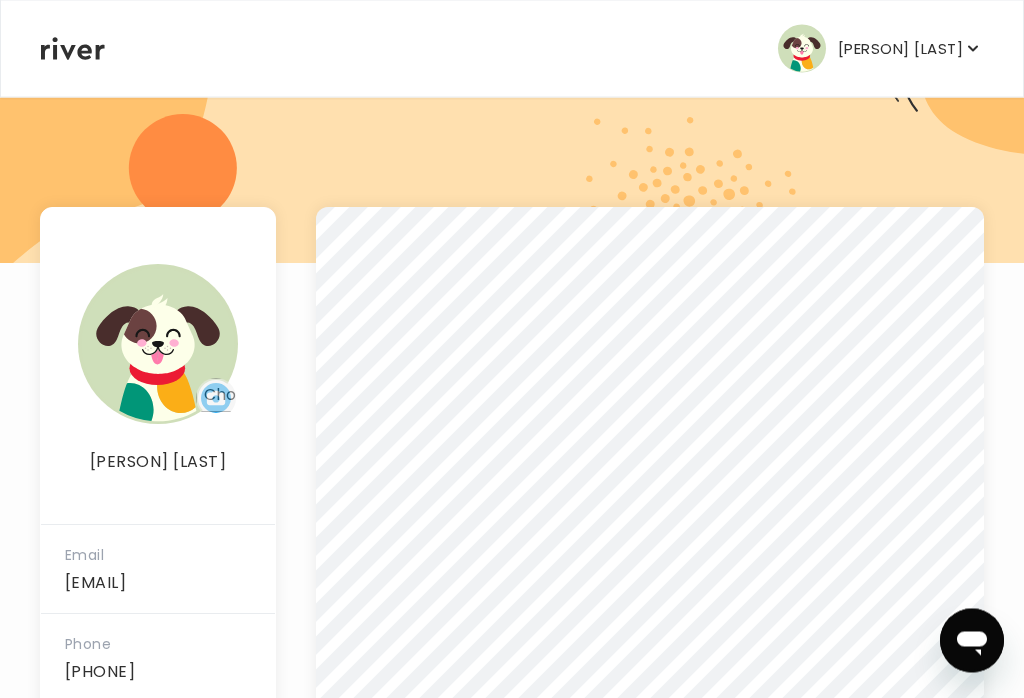 click 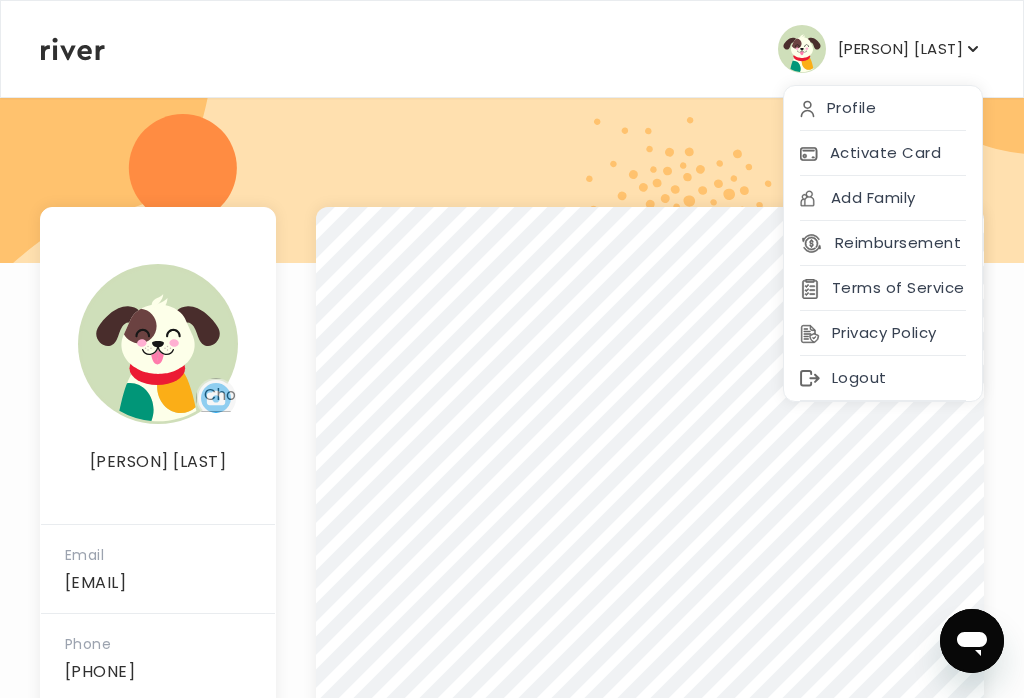click on "Logout" at bounding box center [883, 378] 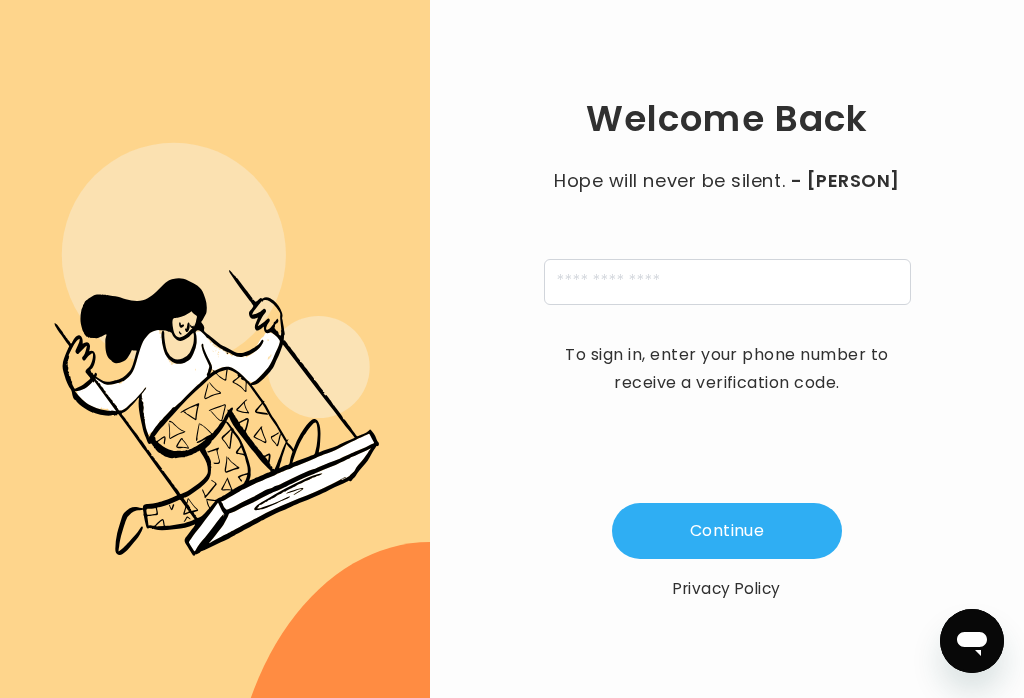 scroll, scrollTop: 0, scrollLeft: 0, axis: both 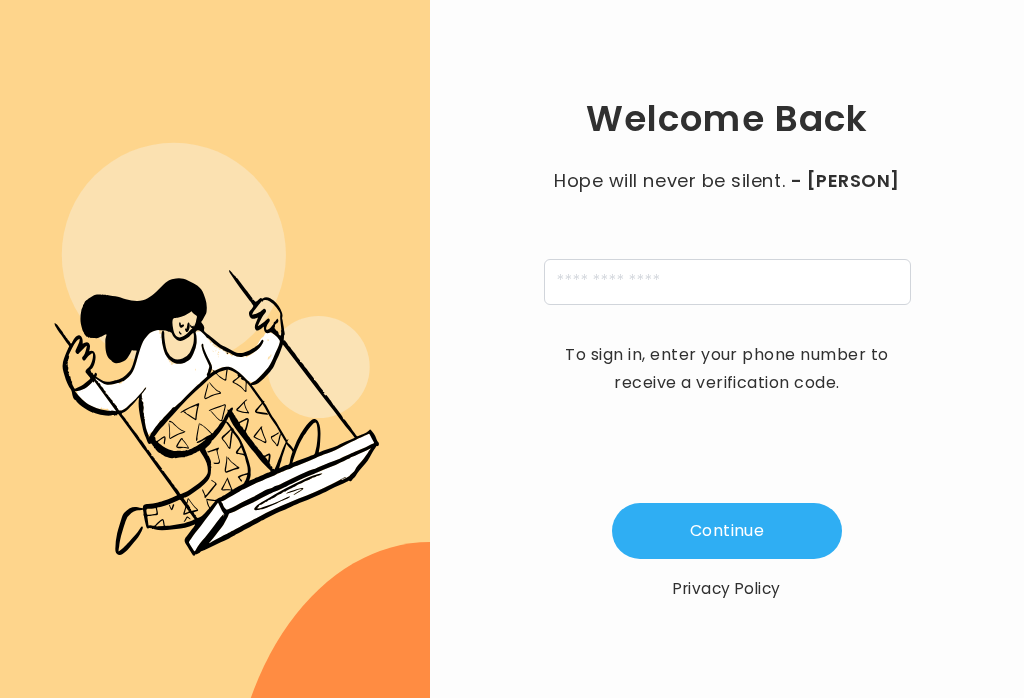 click on "Welcome Back Hope will never be silent.   - [PERSON] To sign in, enter your phone number to receive a verification code. Continue Privacy Policy" at bounding box center [727, 349] 